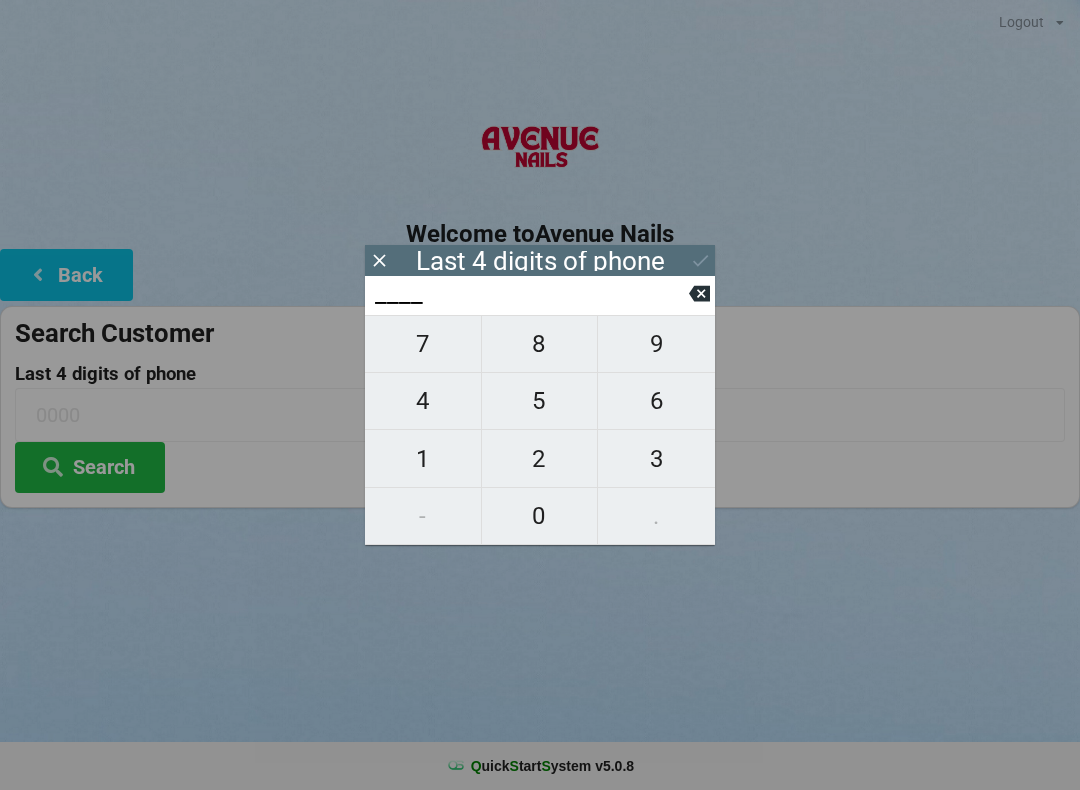 scroll, scrollTop: 0, scrollLeft: 0, axis: both 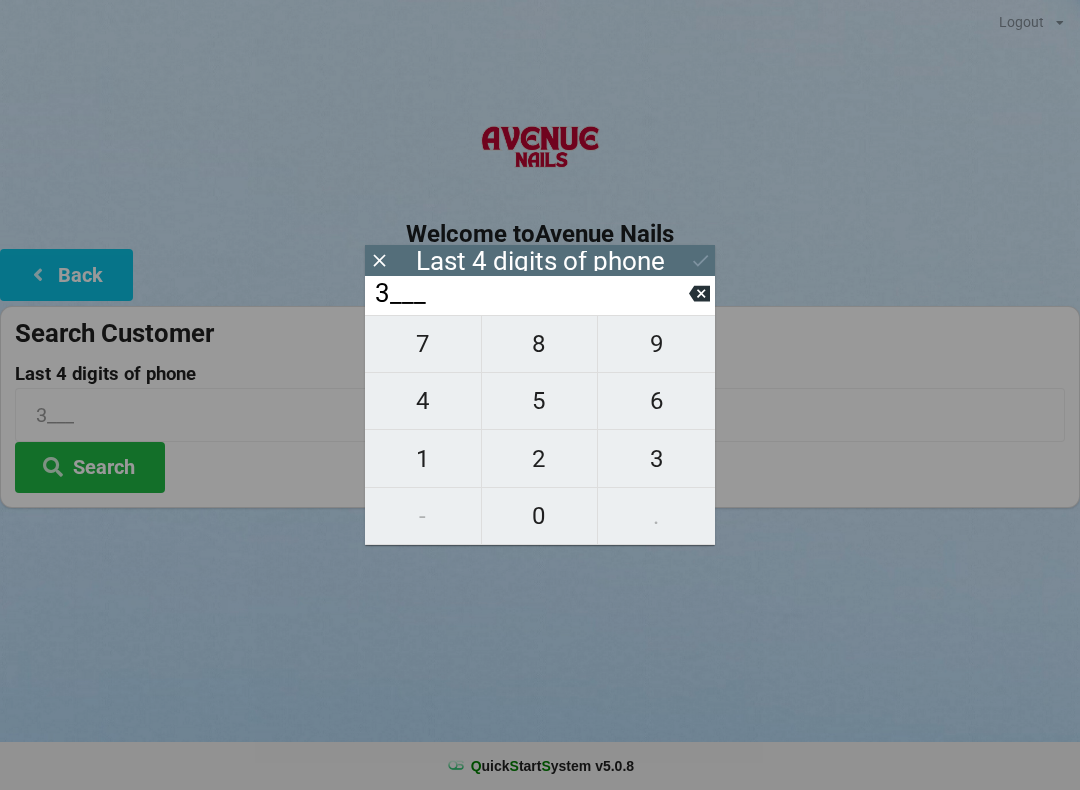 click on "1" at bounding box center [423, 459] 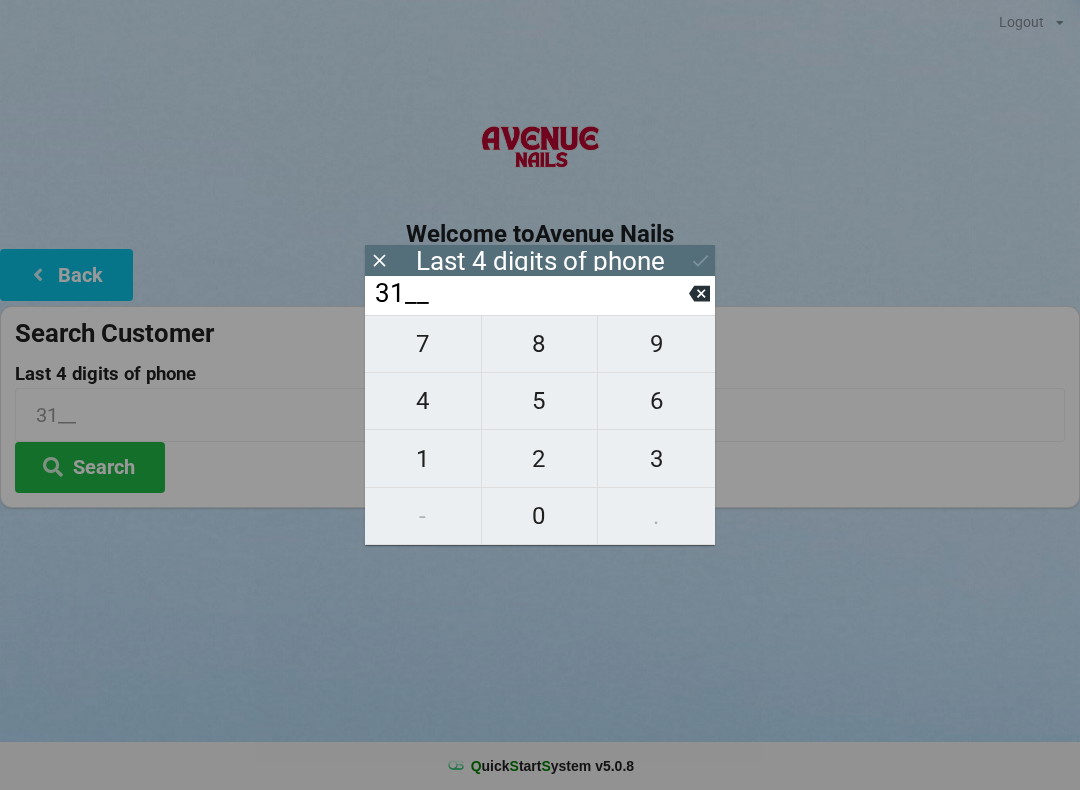 click on "8" at bounding box center [540, 344] 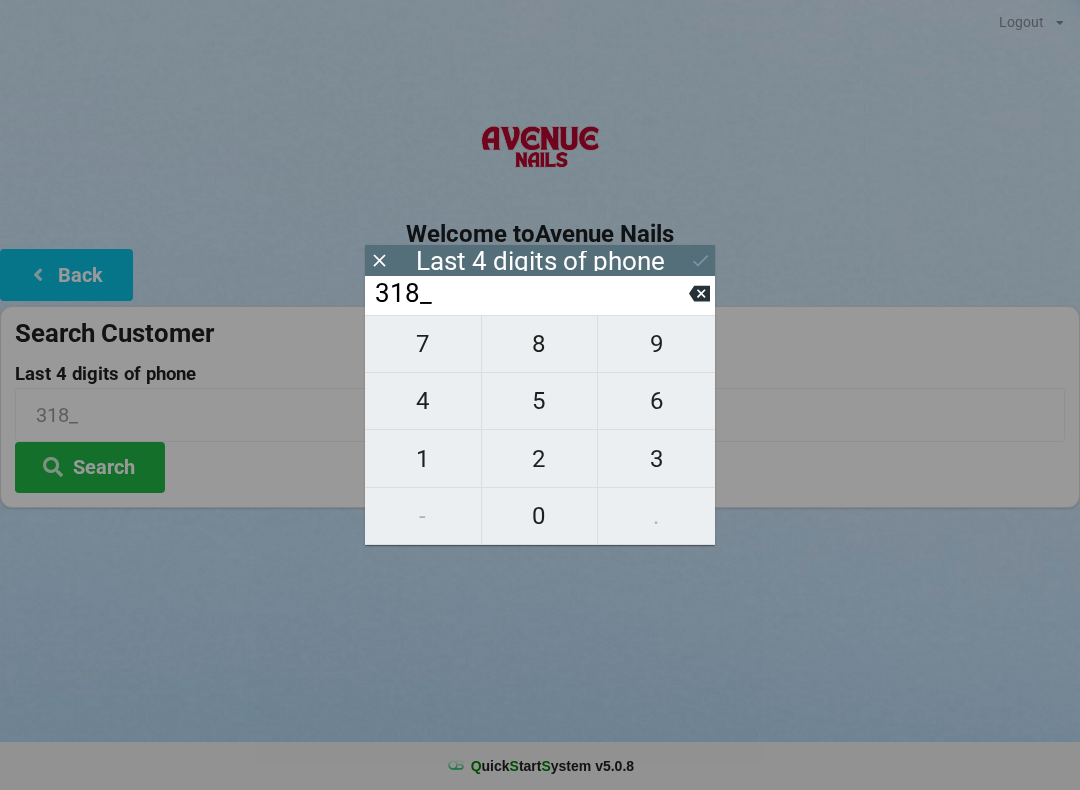 click on "8" at bounding box center [540, 344] 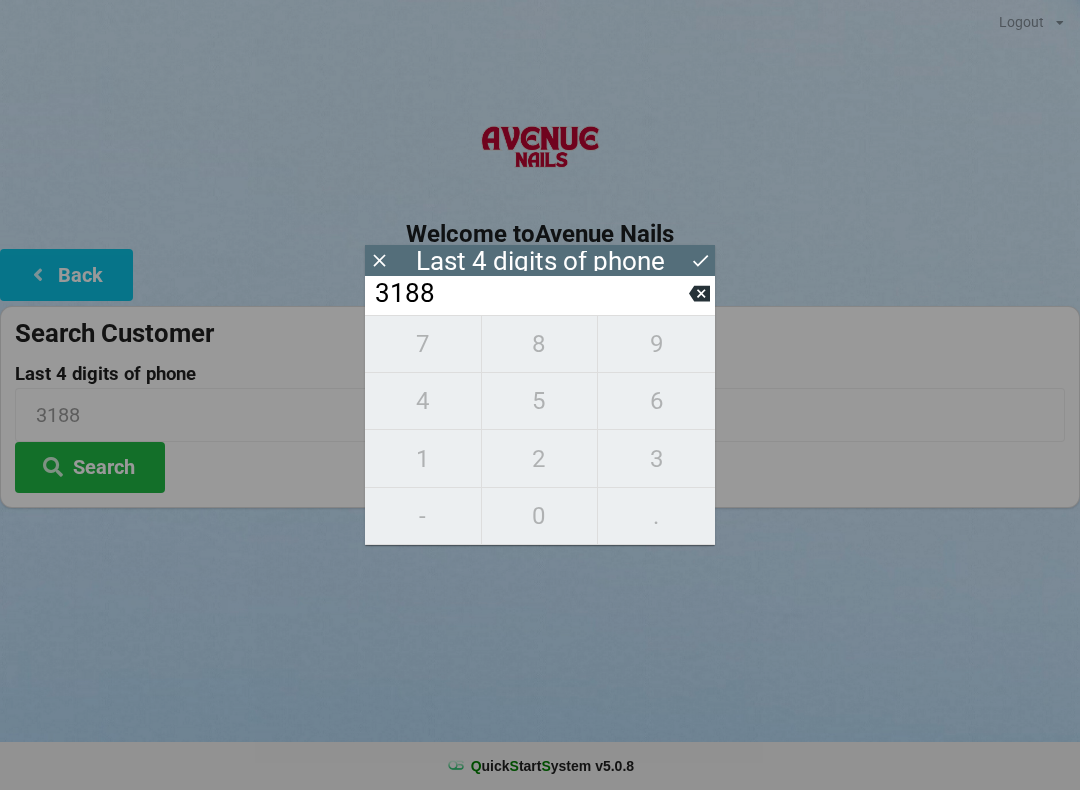 click 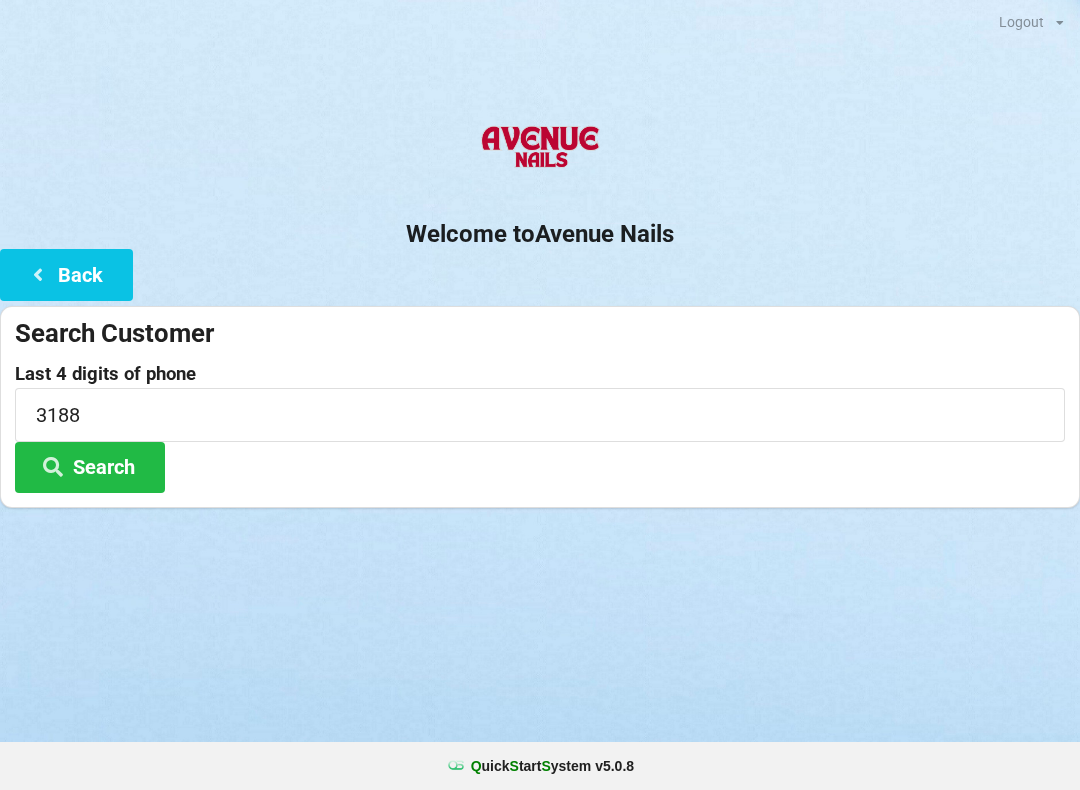 click on "Search" at bounding box center (90, 467) 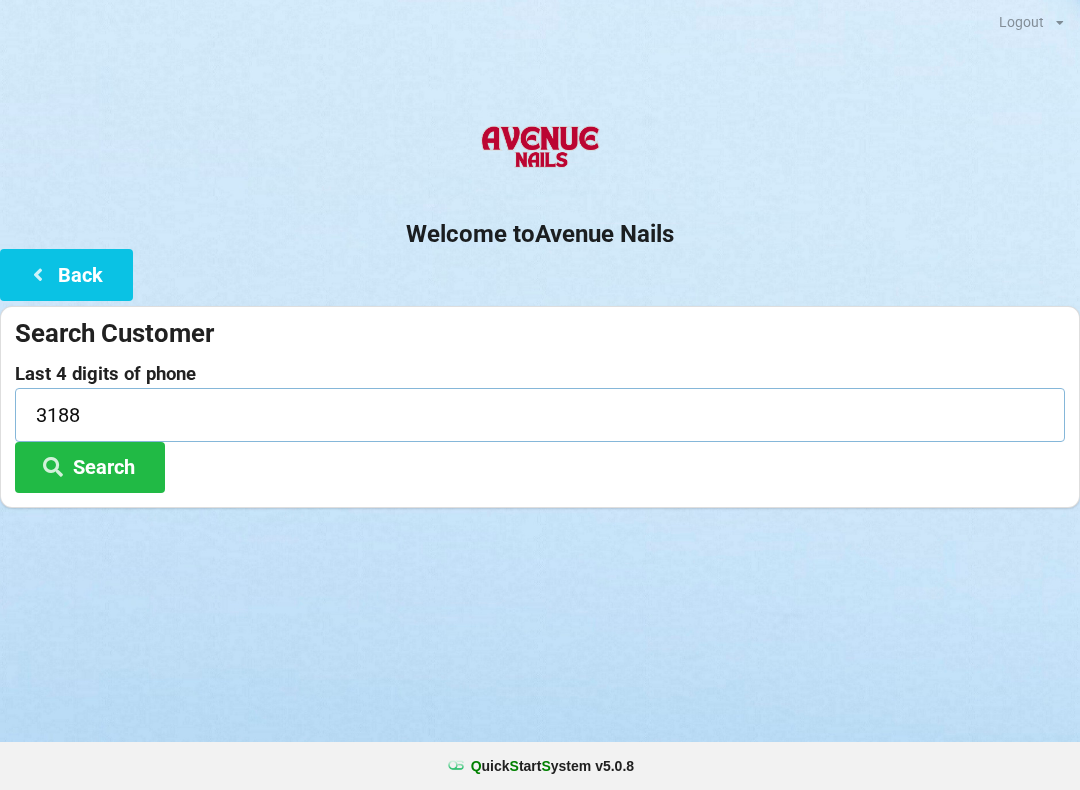 click on "3188" at bounding box center (540, 414) 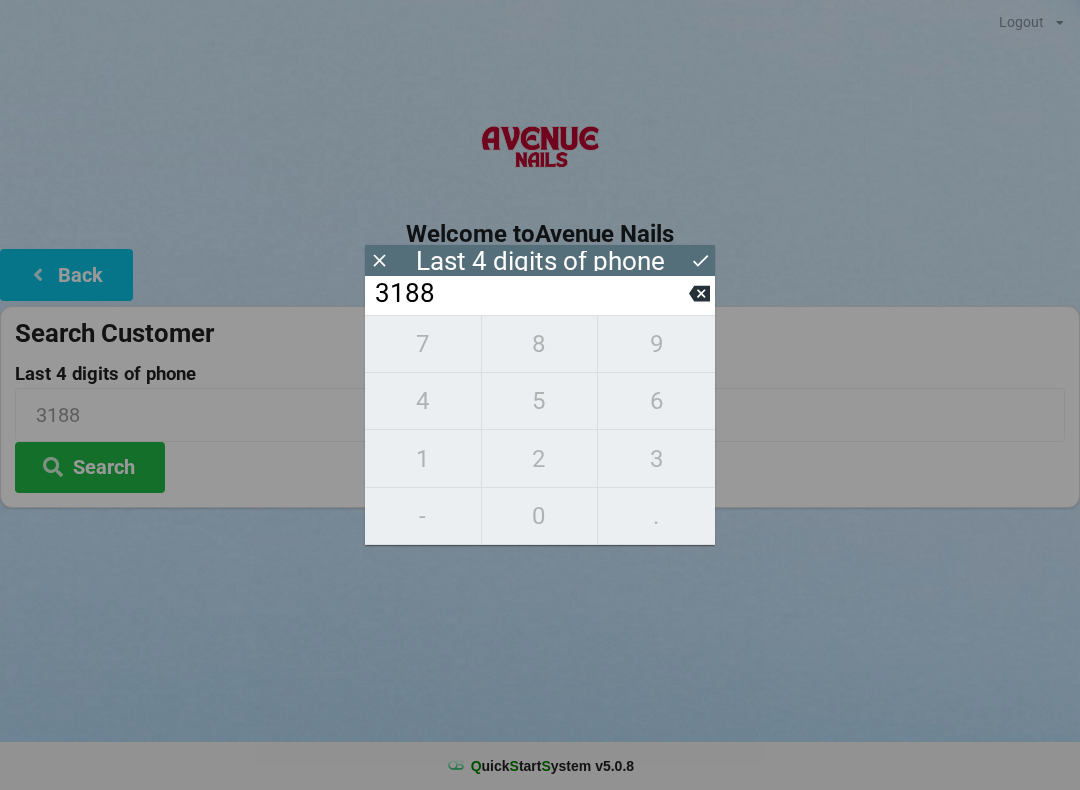 click 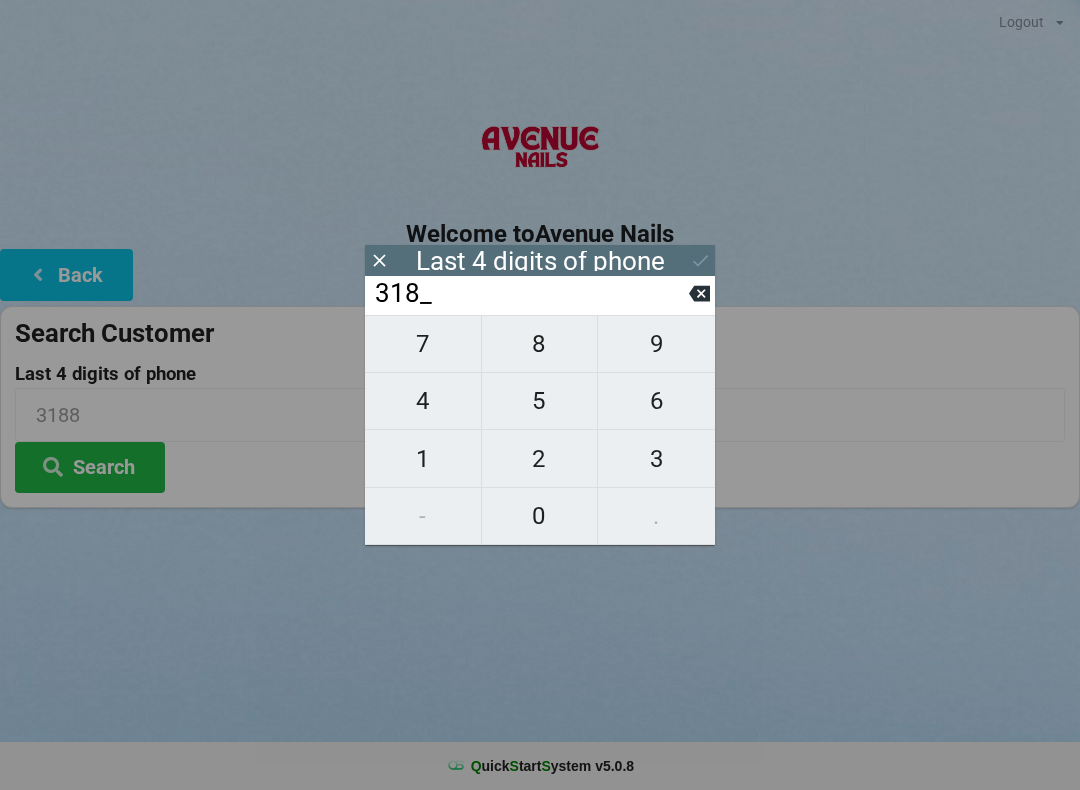 click on "318_" at bounding box center (531, 294) 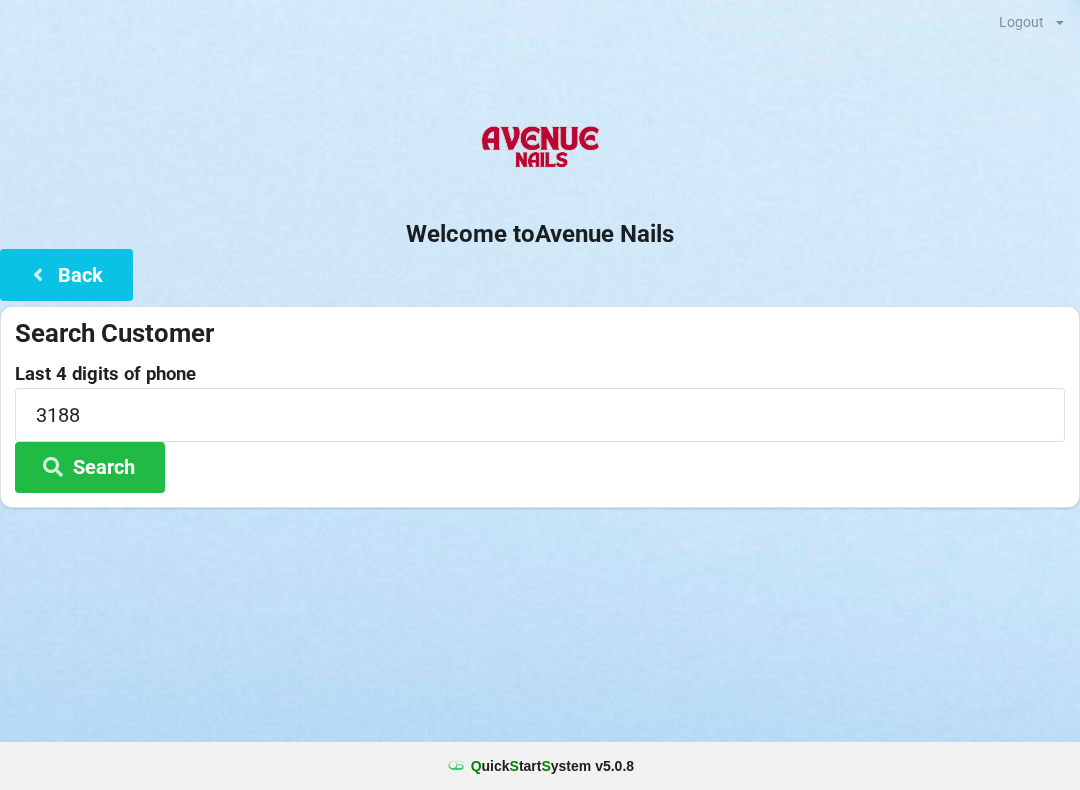 click on "Search Customer Last 4 digits of phone [PHONE] Search" at bounding box center [540, 407] 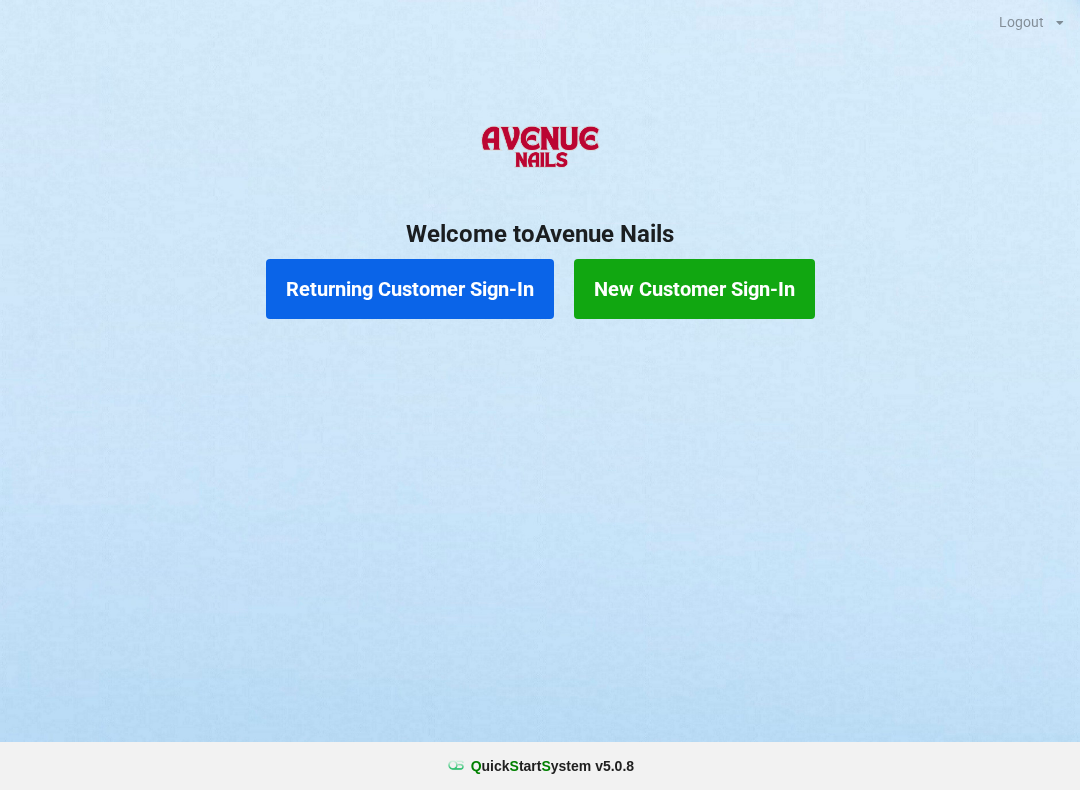 click on "New Customer Sign-In" at bounding box center (694, 289) 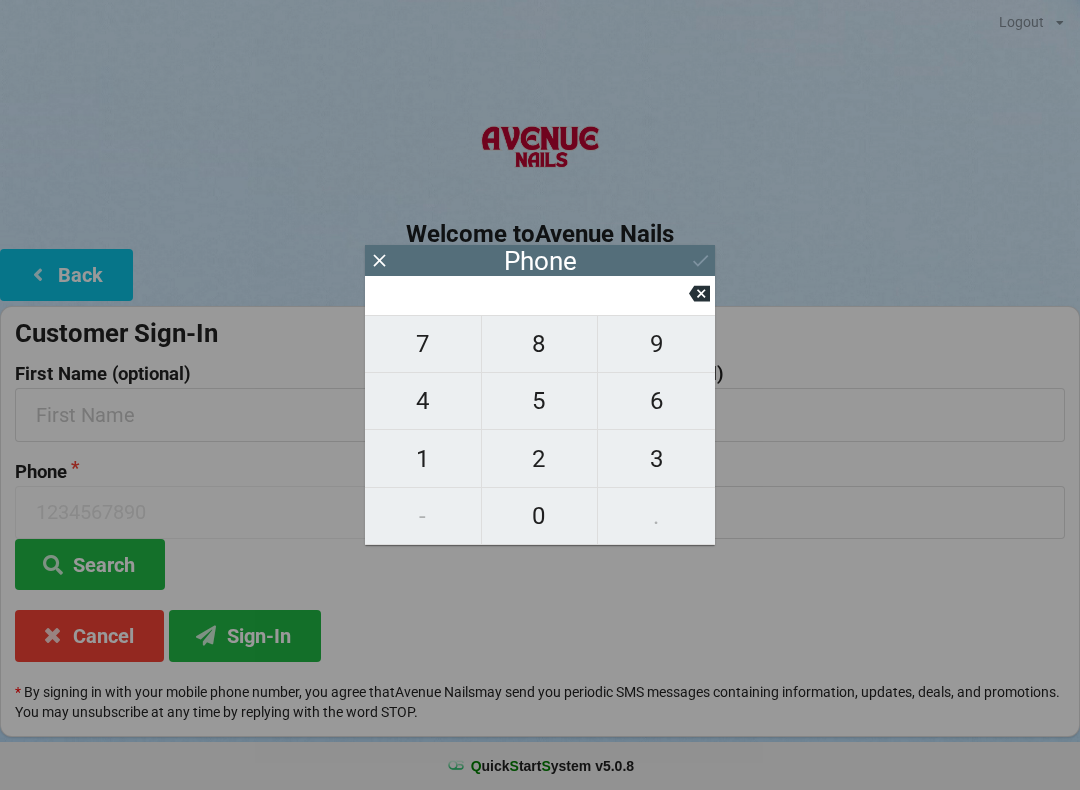 click on "3" at bounding box center [656, 459] 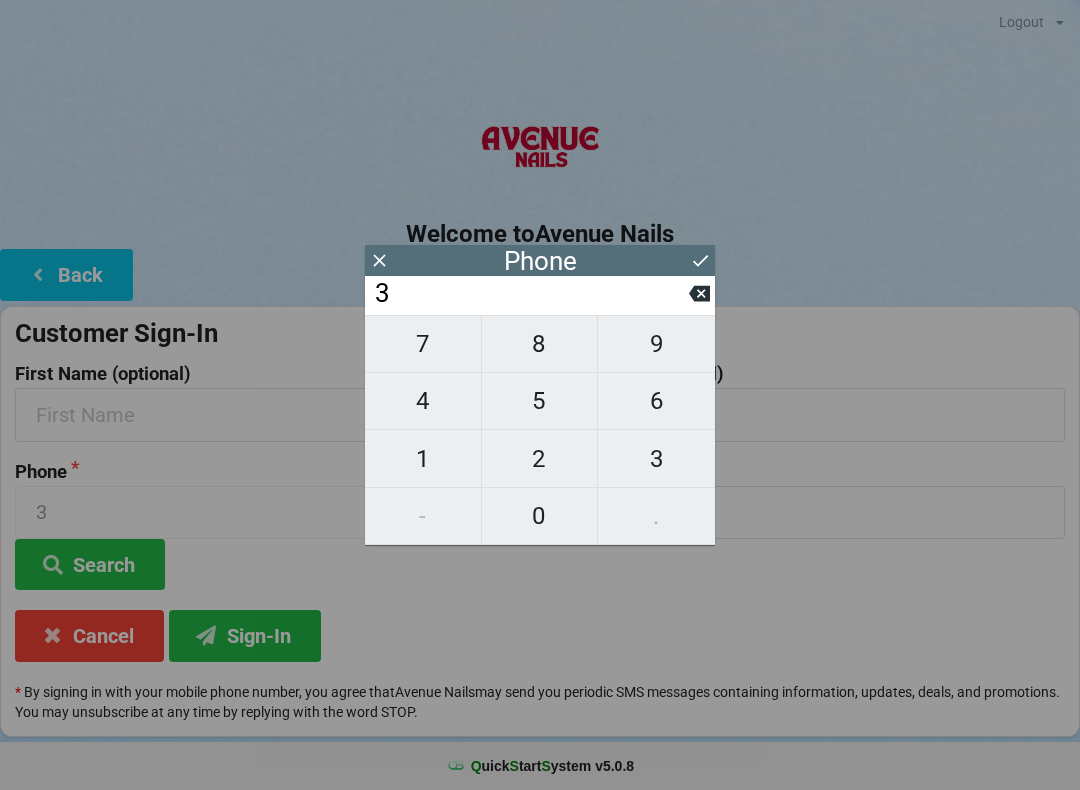 click on "1" at bounding box center (423, 459) 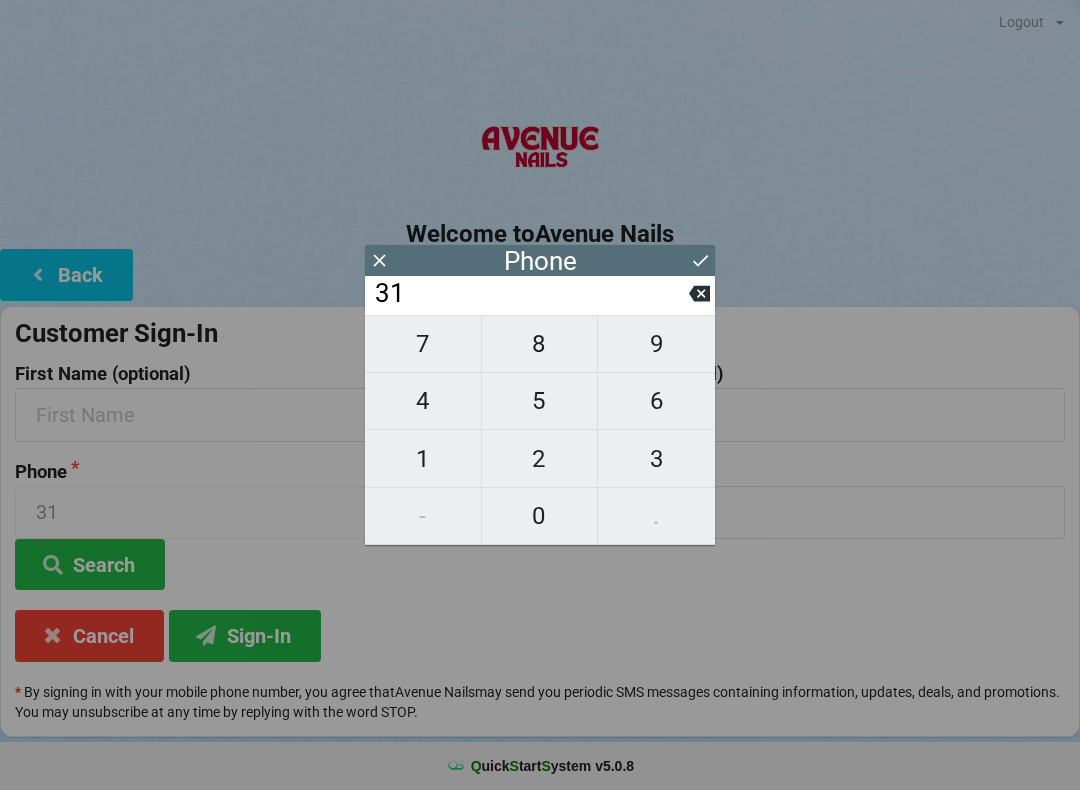 click on "8" at bounding box center (540, 344) 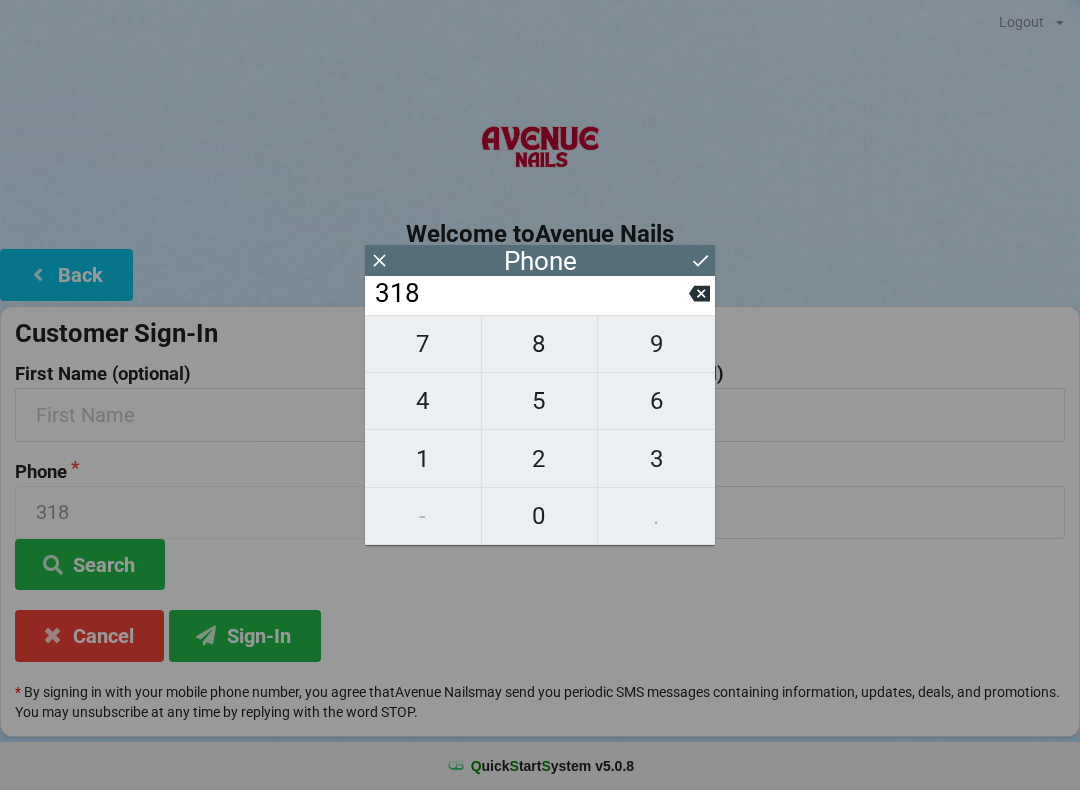 click on "8" at bounding box center [540, 344] 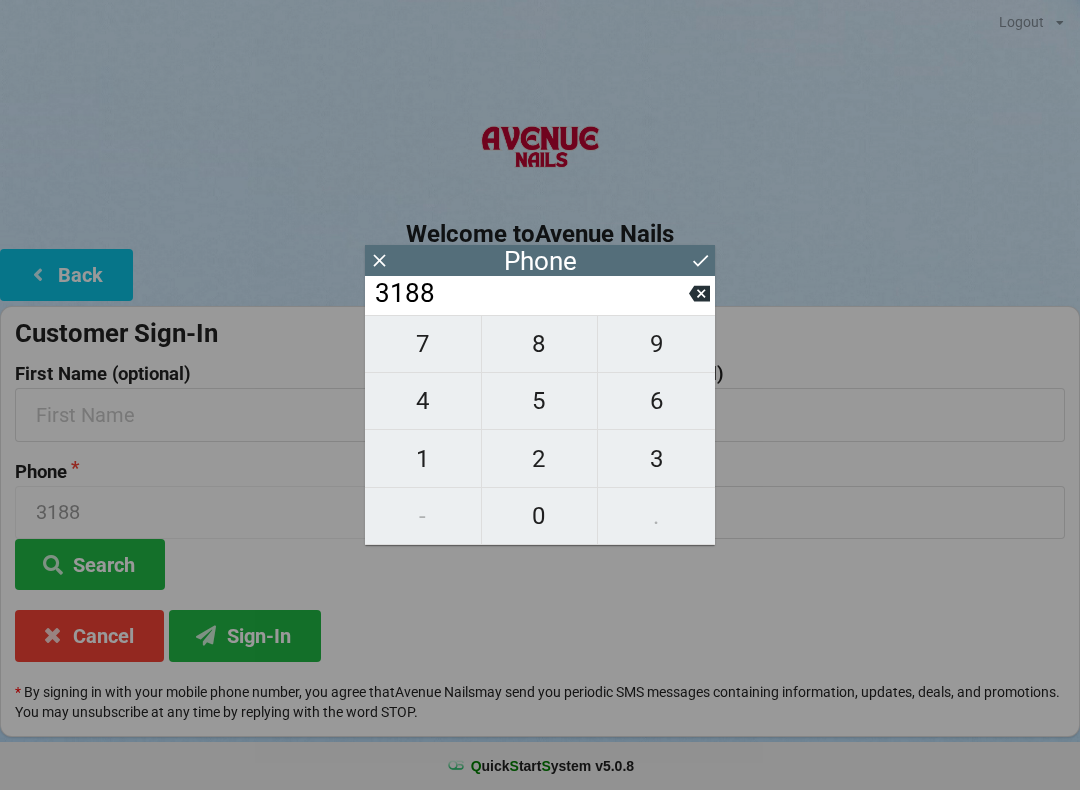 click 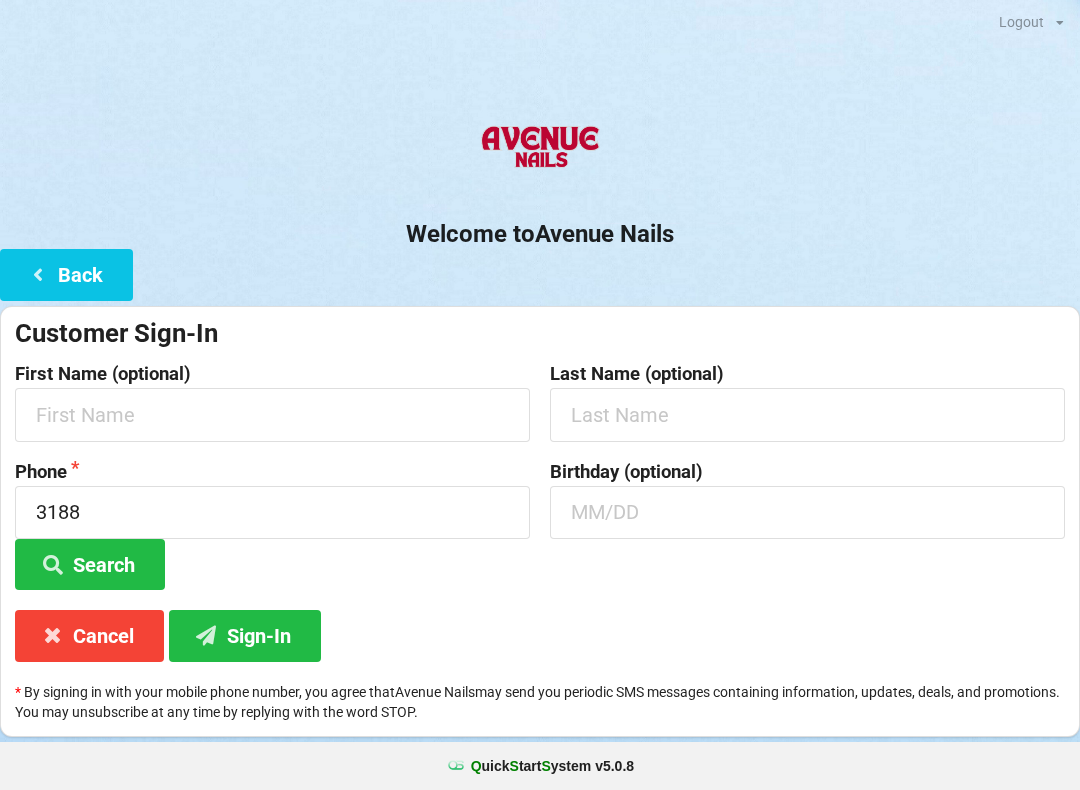 click on "Search" at bounding box center (90, 564) 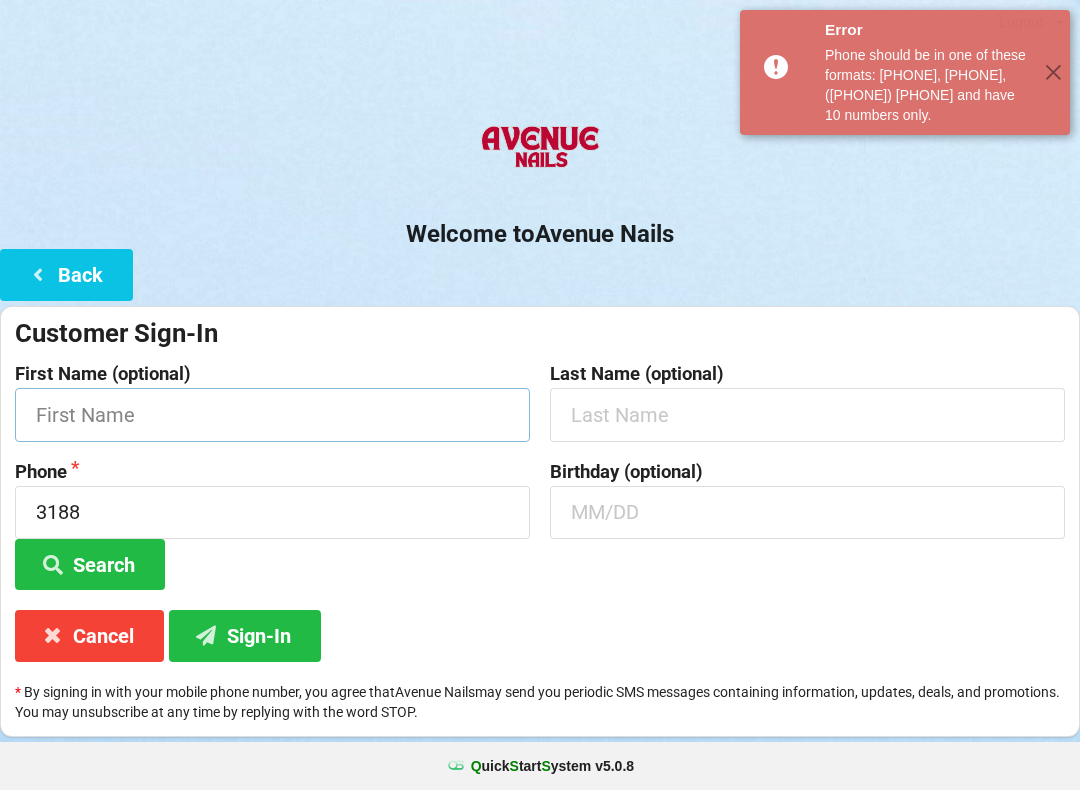 click at bounding box center (272, 414) 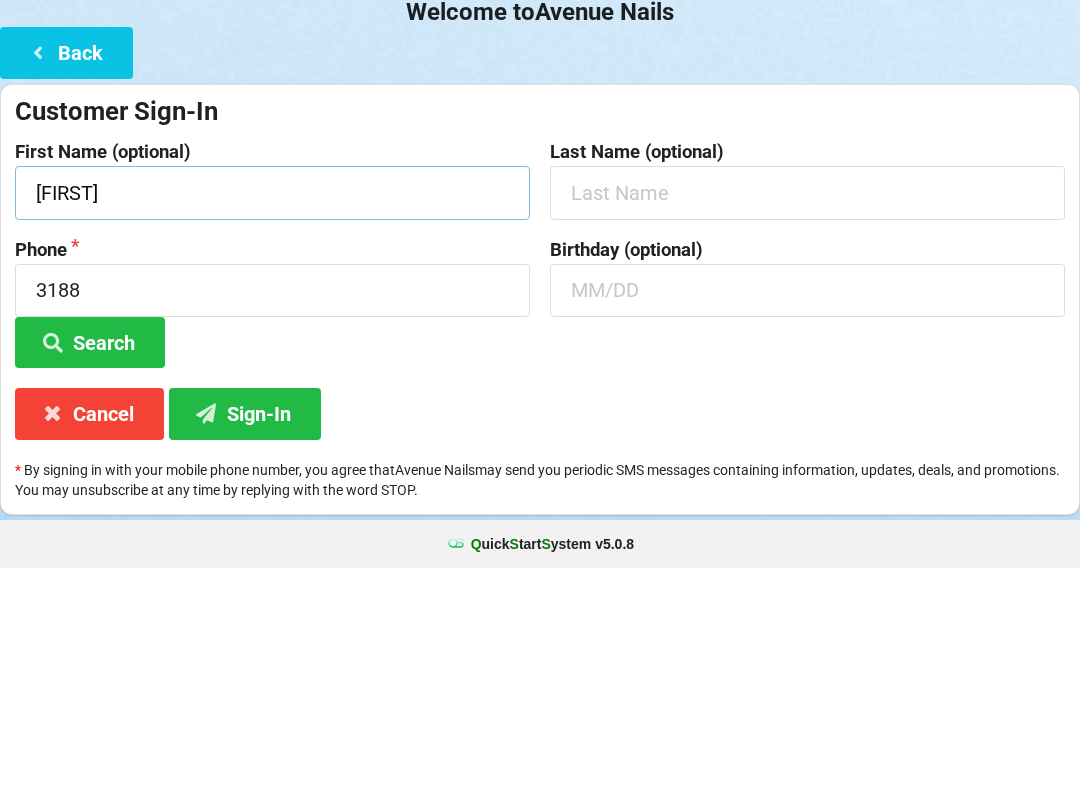 type on "[FIRST]" 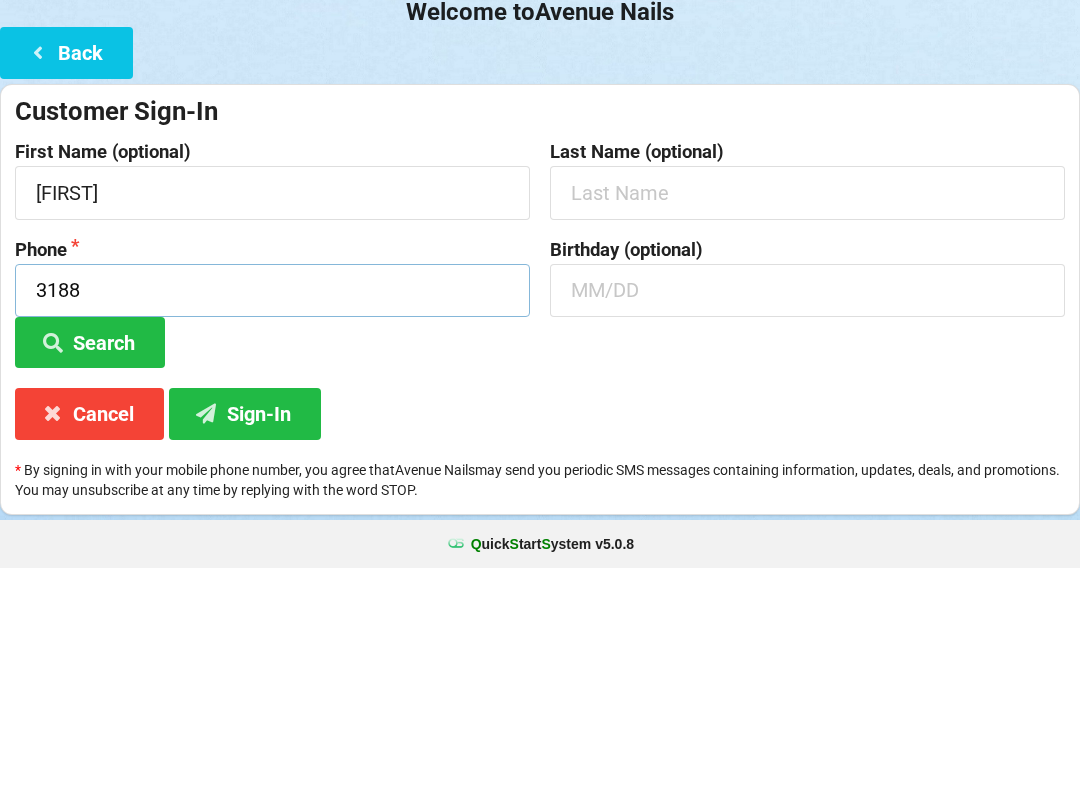 click on "3188" at bounding box center (272, 512) 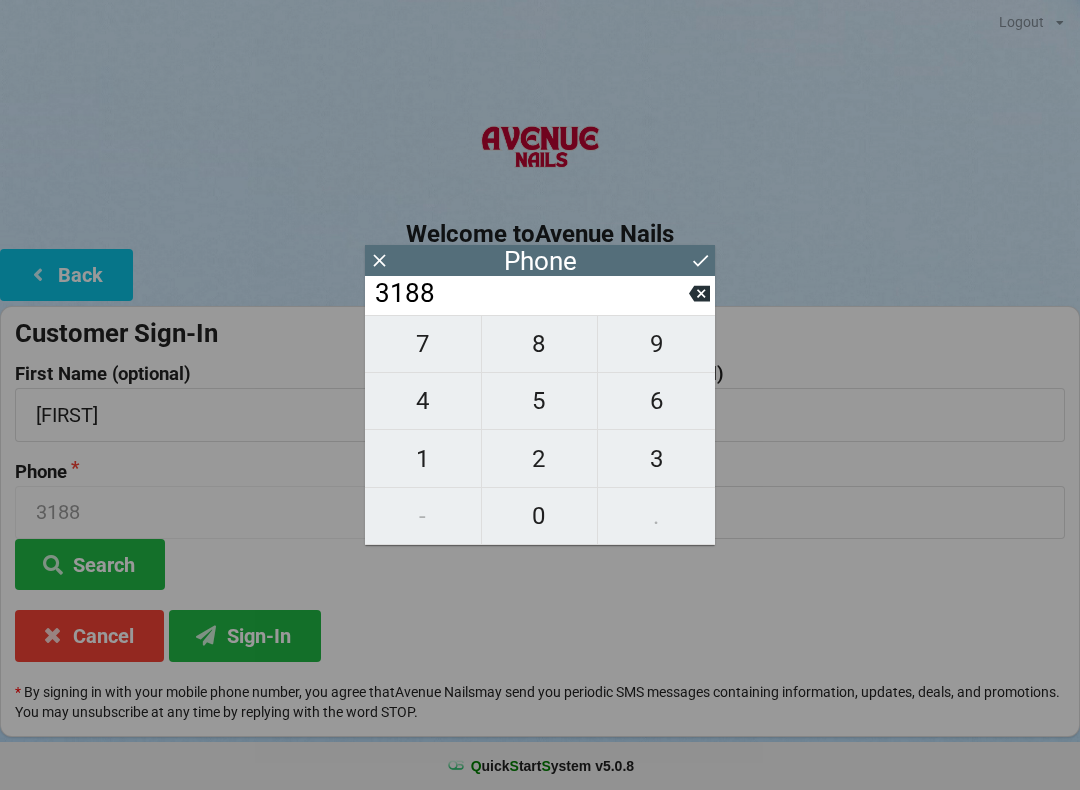 click 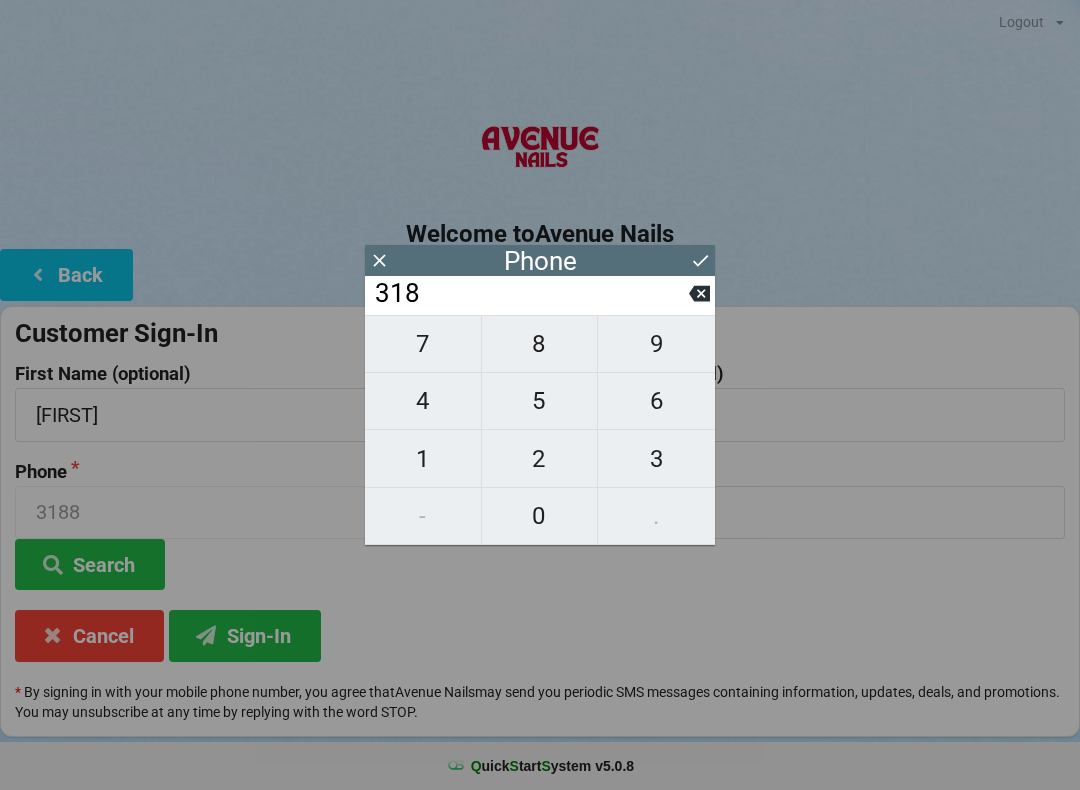 click 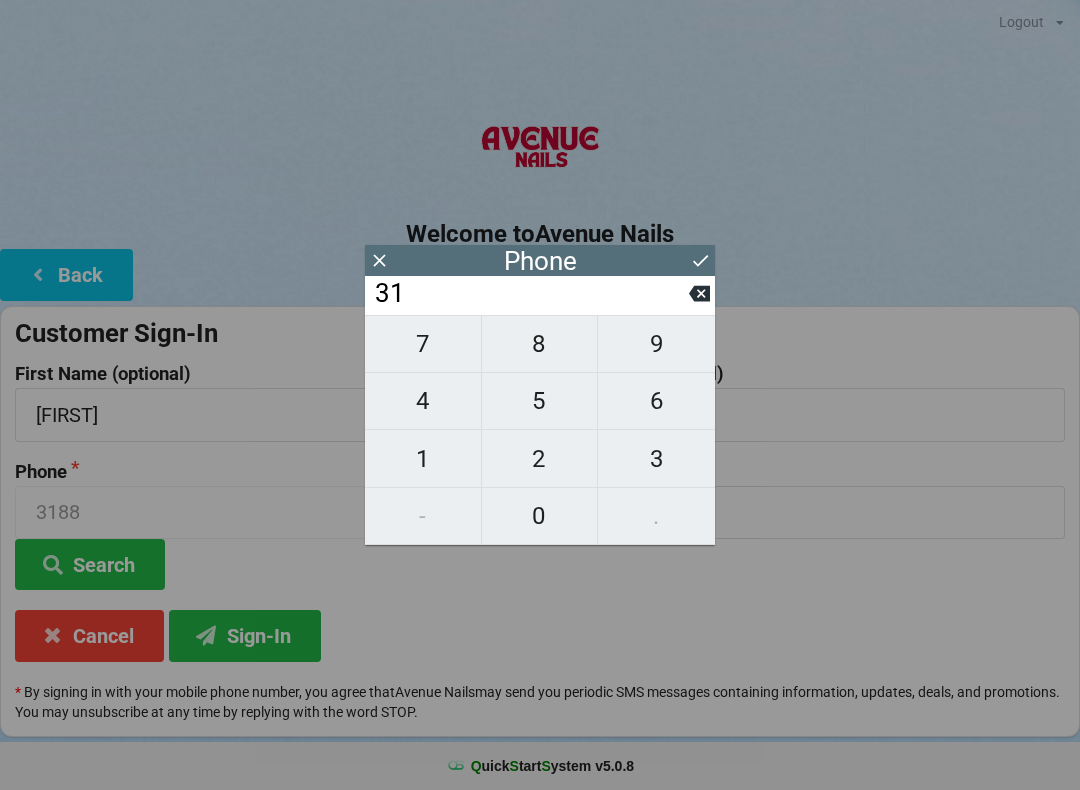 click 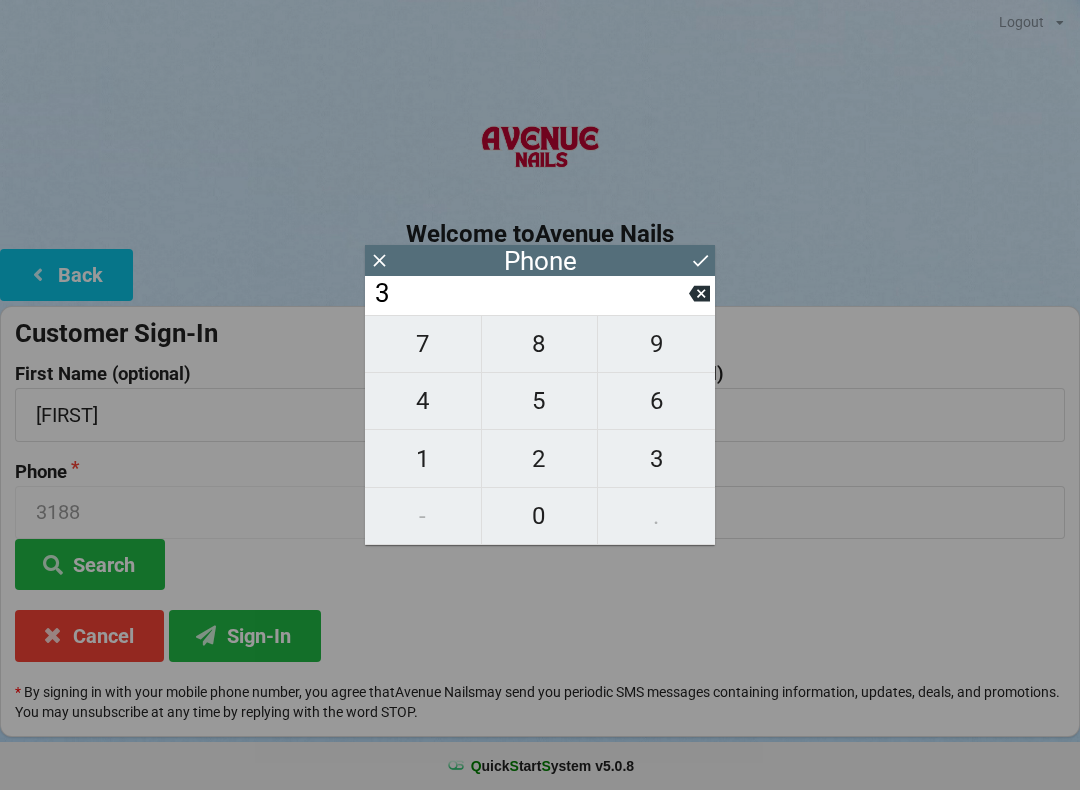 click 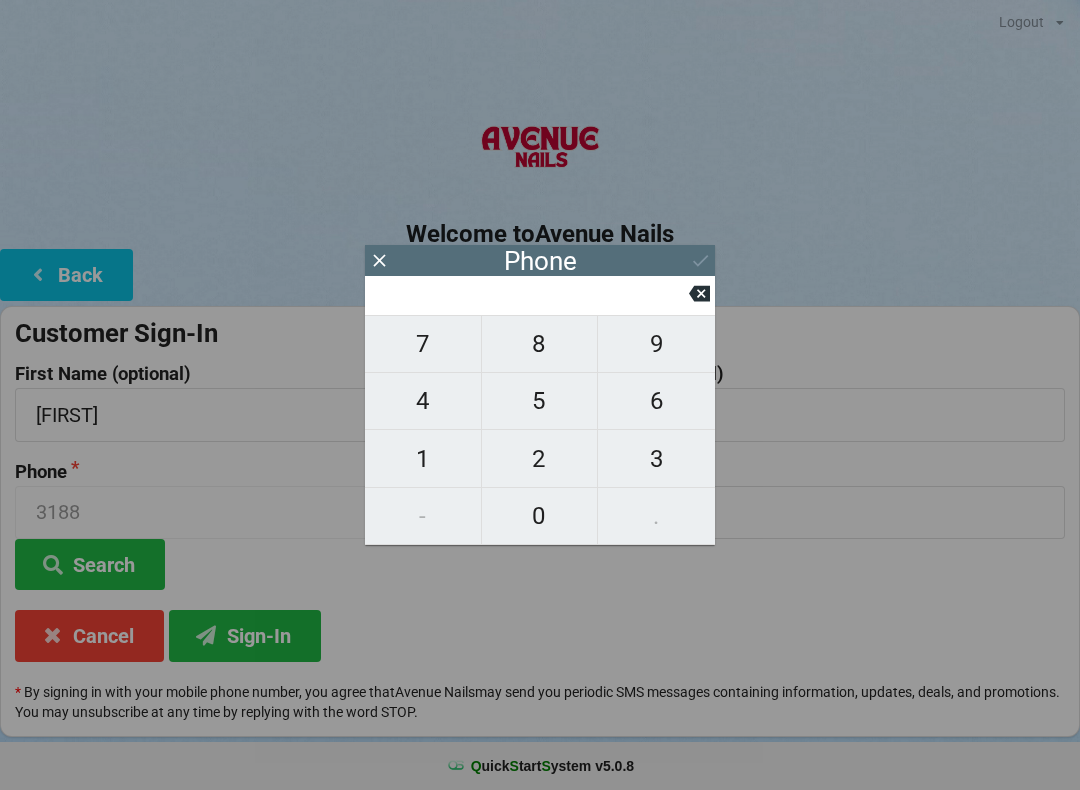 click on "7" at bounding box center [423, 344] 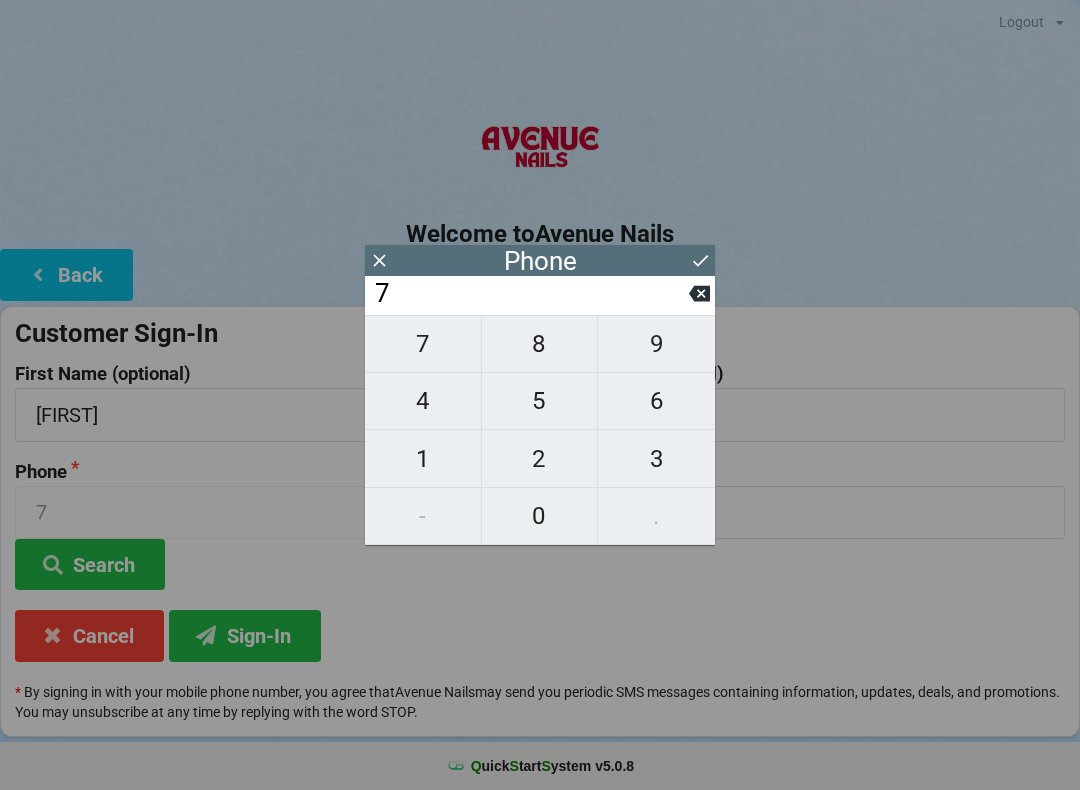 click on "5" at bounding box center (540, 401) 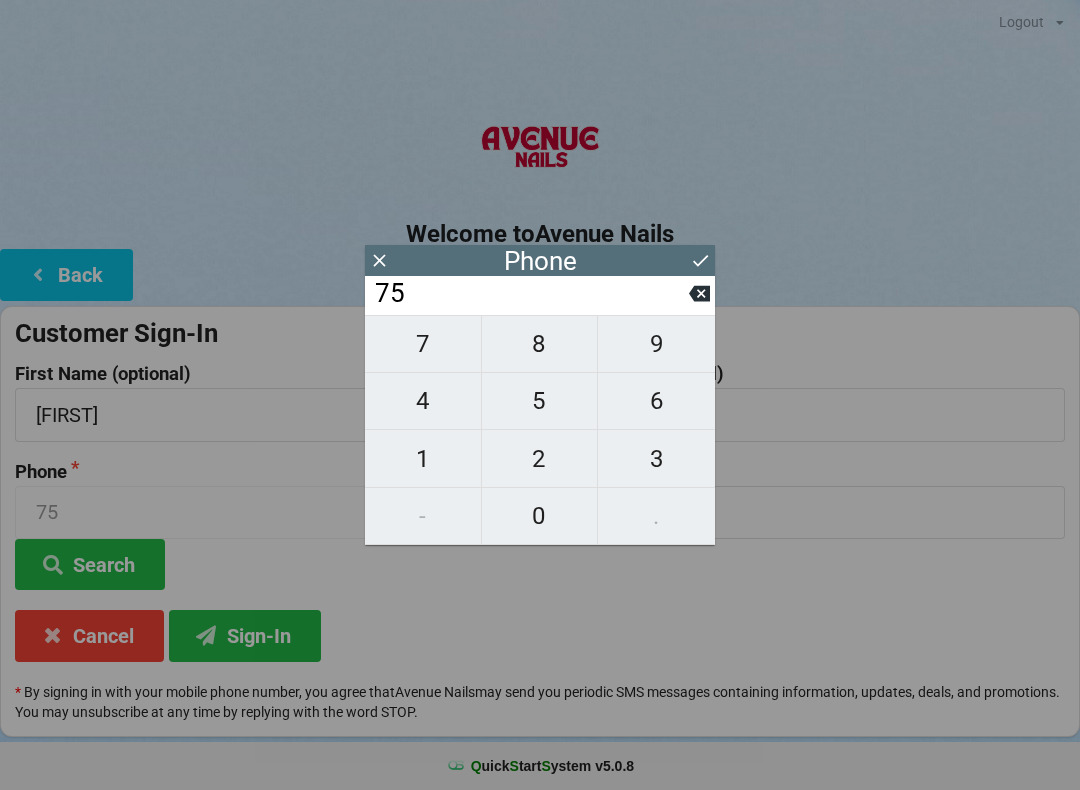 click on "4" at bounding box center [423, 401] 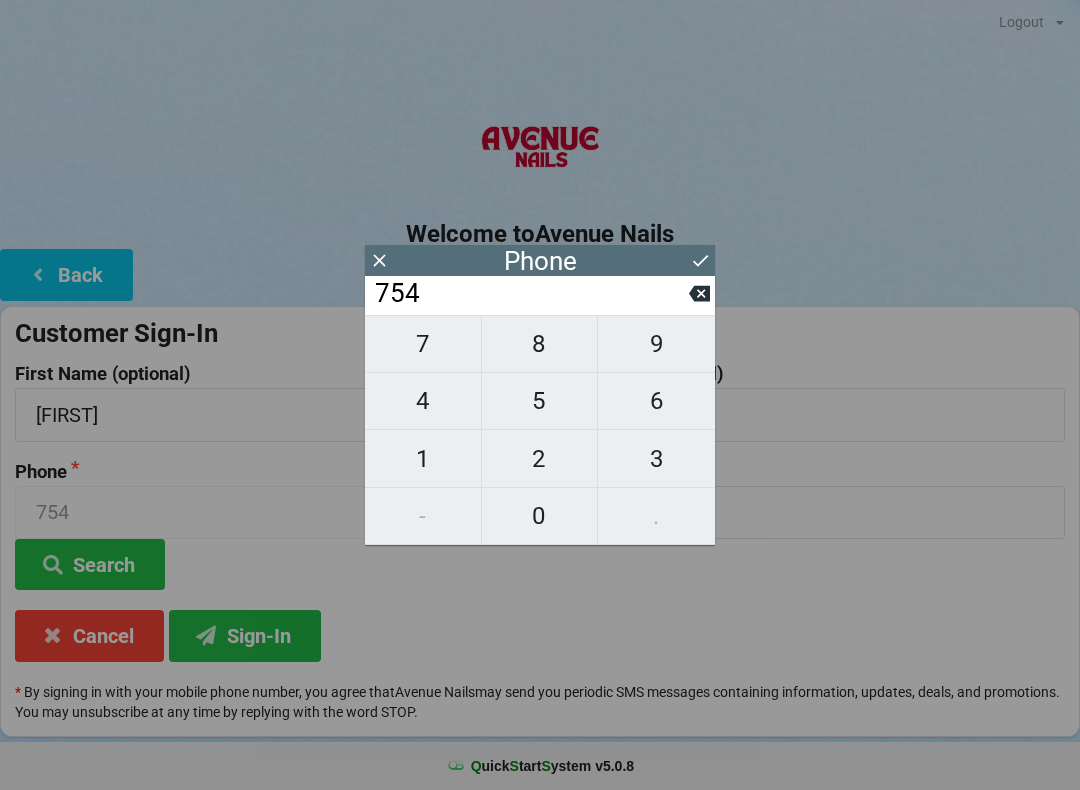 click on "2" at bounding box center (540, 459) 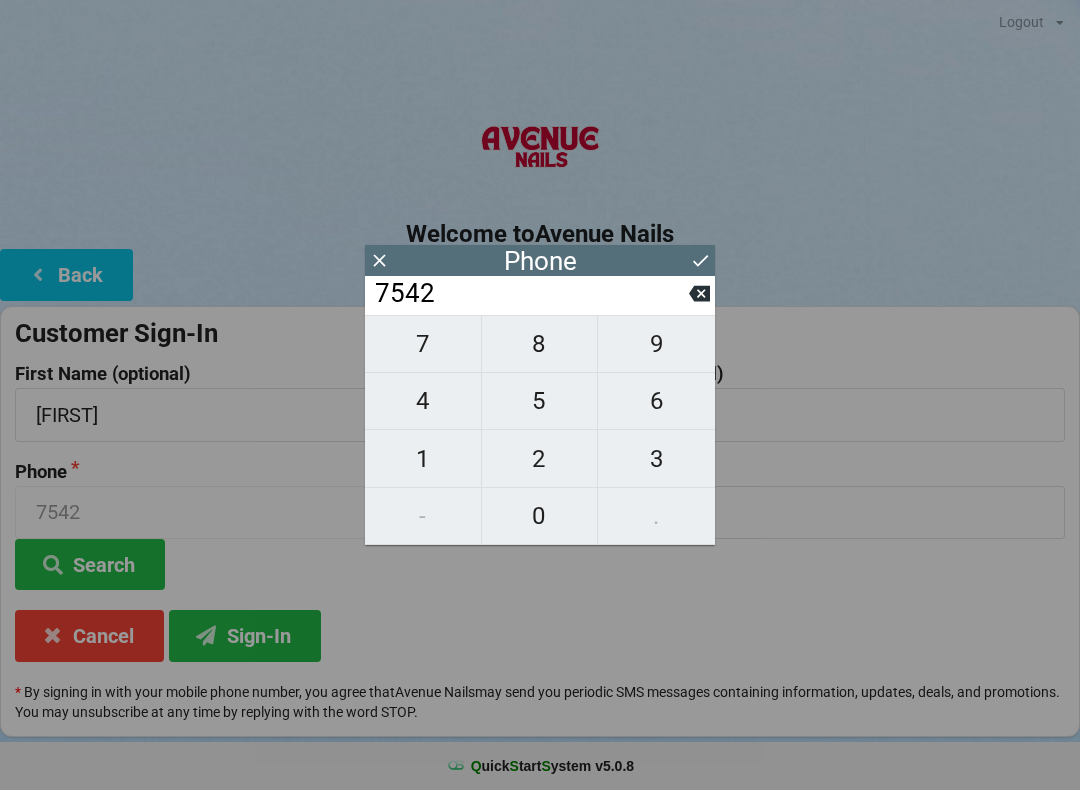 click on "5" at bounding box center [540, 401] 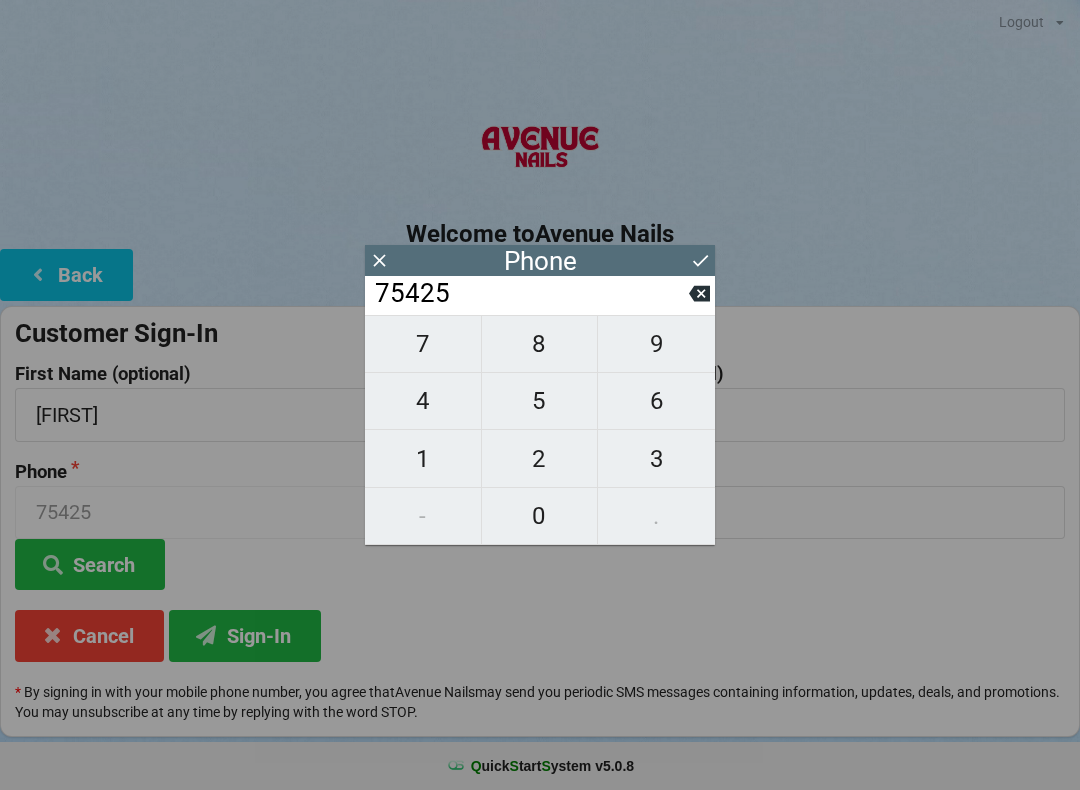 click on "2" at bounding box center [540, 459] 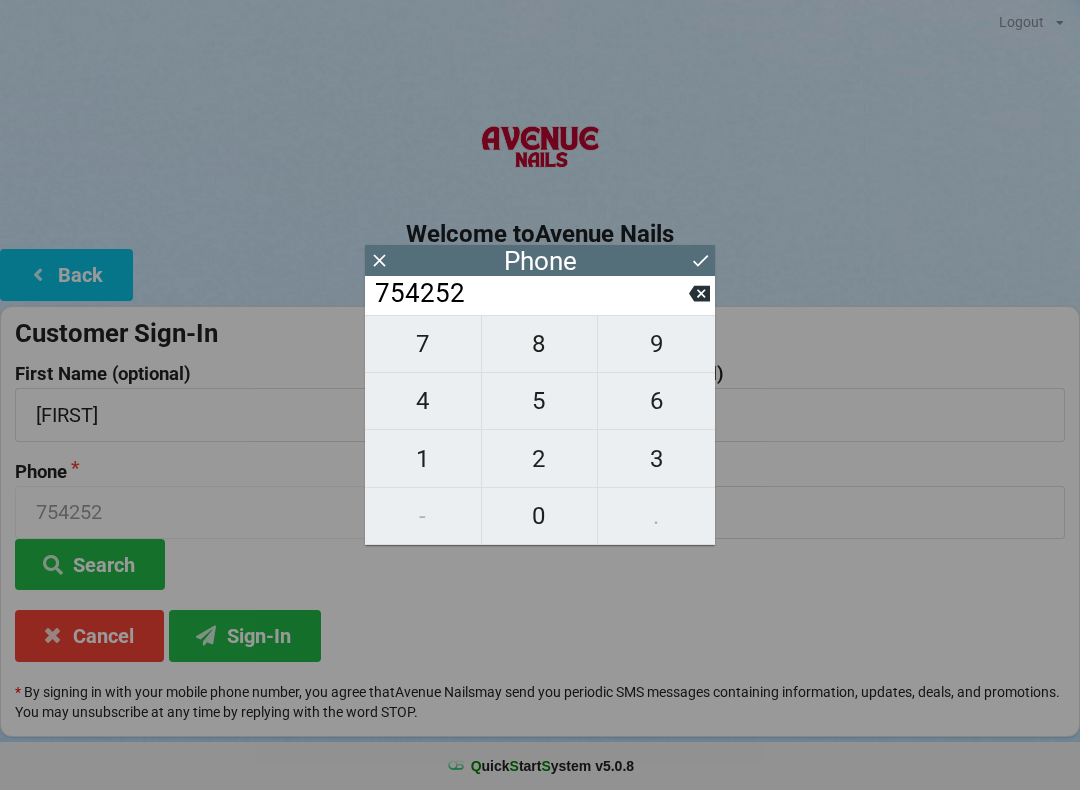 click on "3" at bounding box center [656, 459] 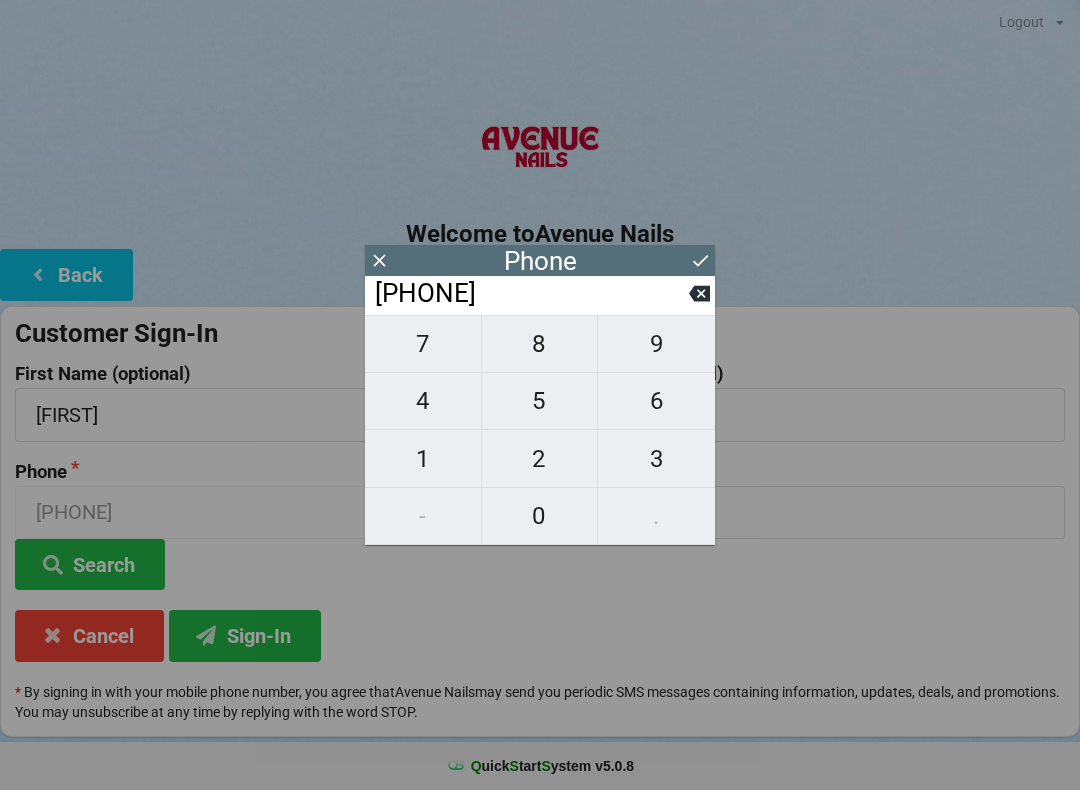 click on "1" at bounding box center [423, 459] 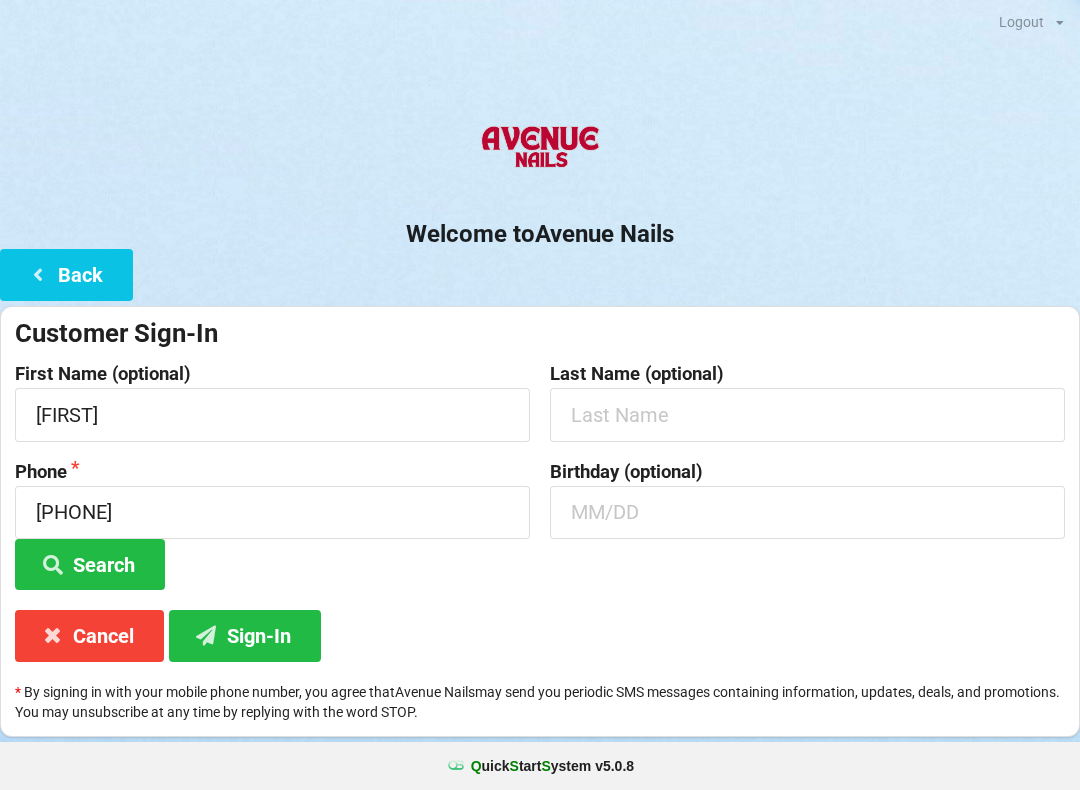 click on "Search" at bounding box center [90, 564] 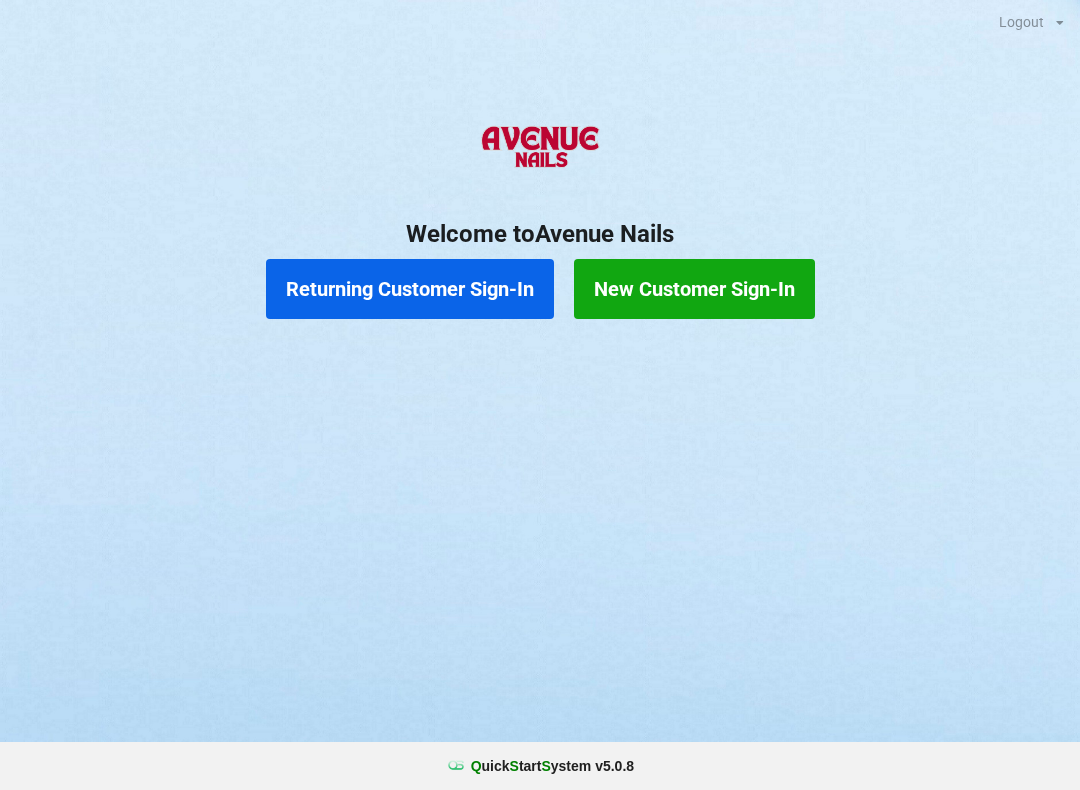 click on "Returning Customer Sign-In" at bounding box center (410, 289) 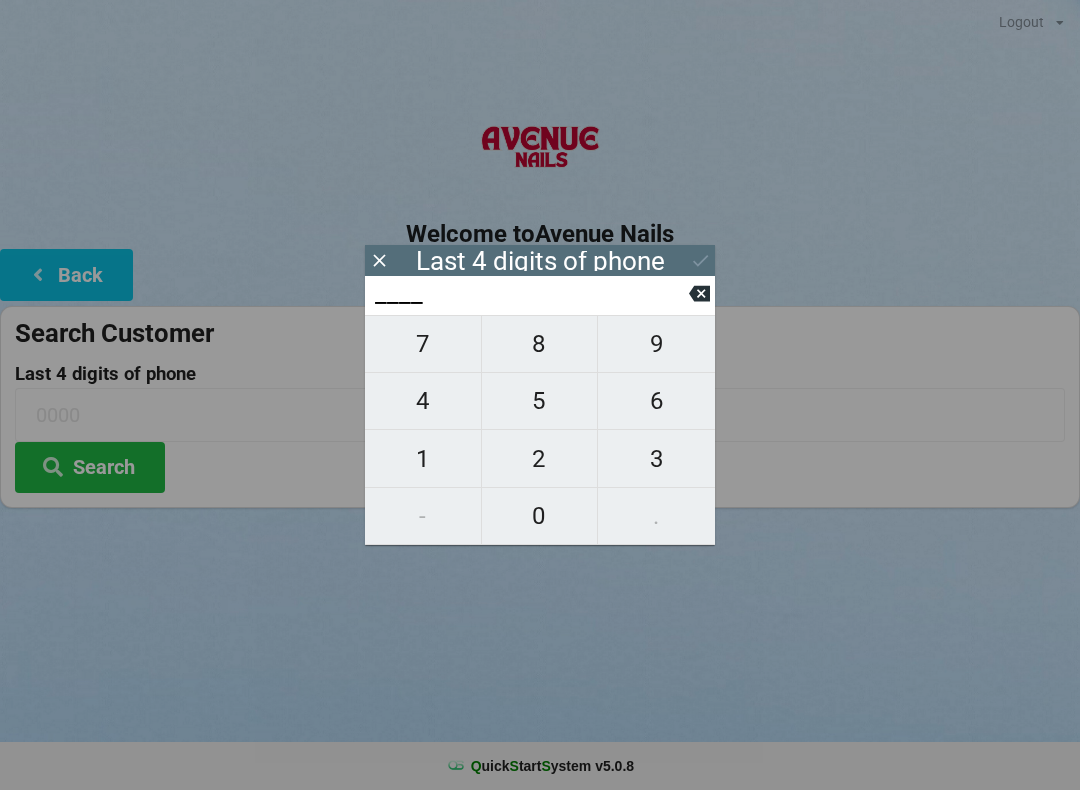 click on "4" at bounding box center (423, 401) 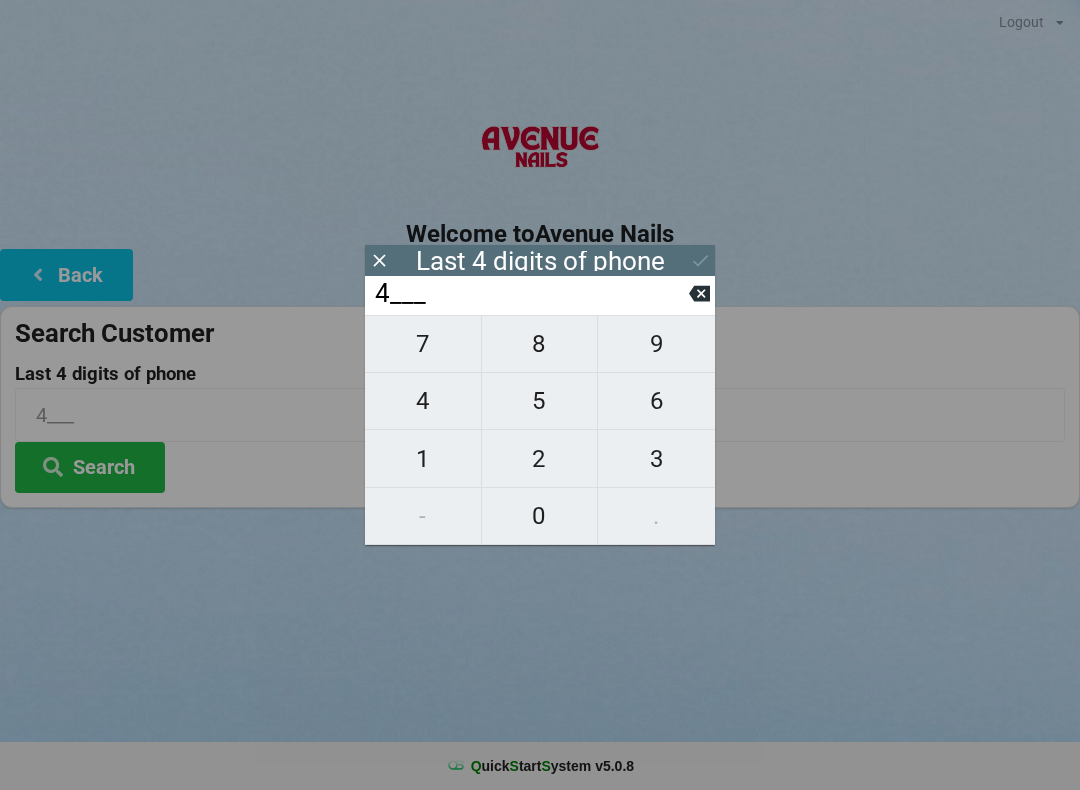 click on "0" at bounding box center [540, 516] 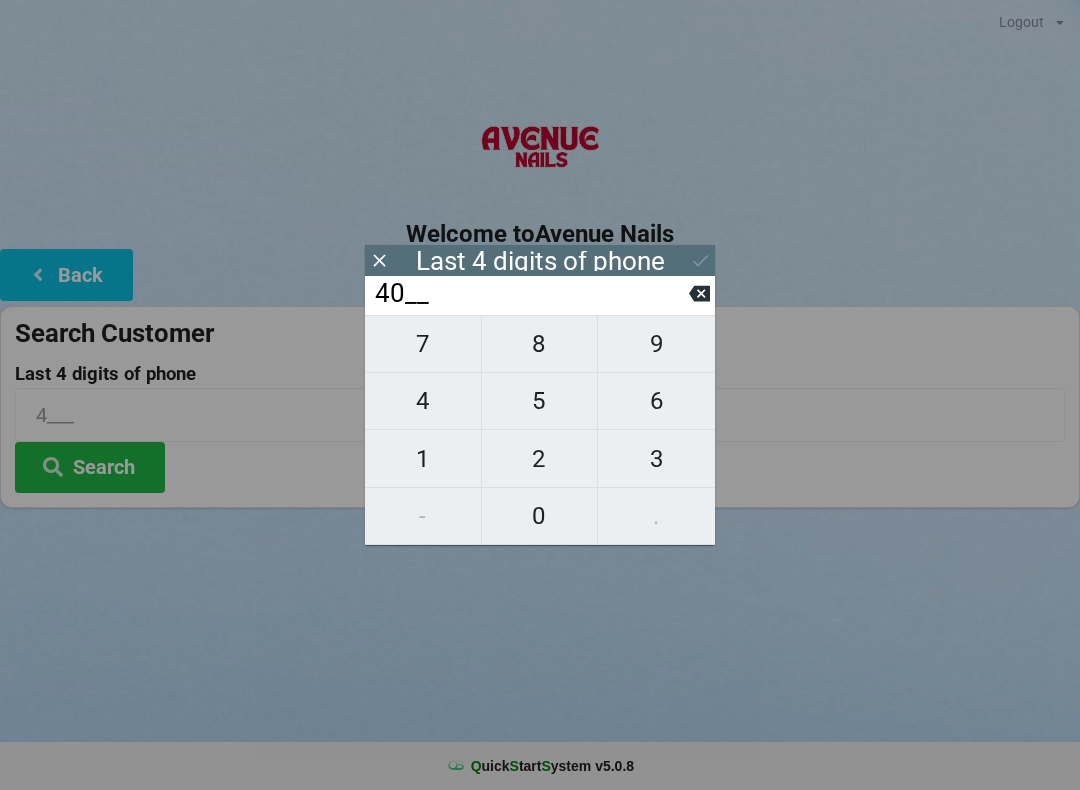 type on "40__" 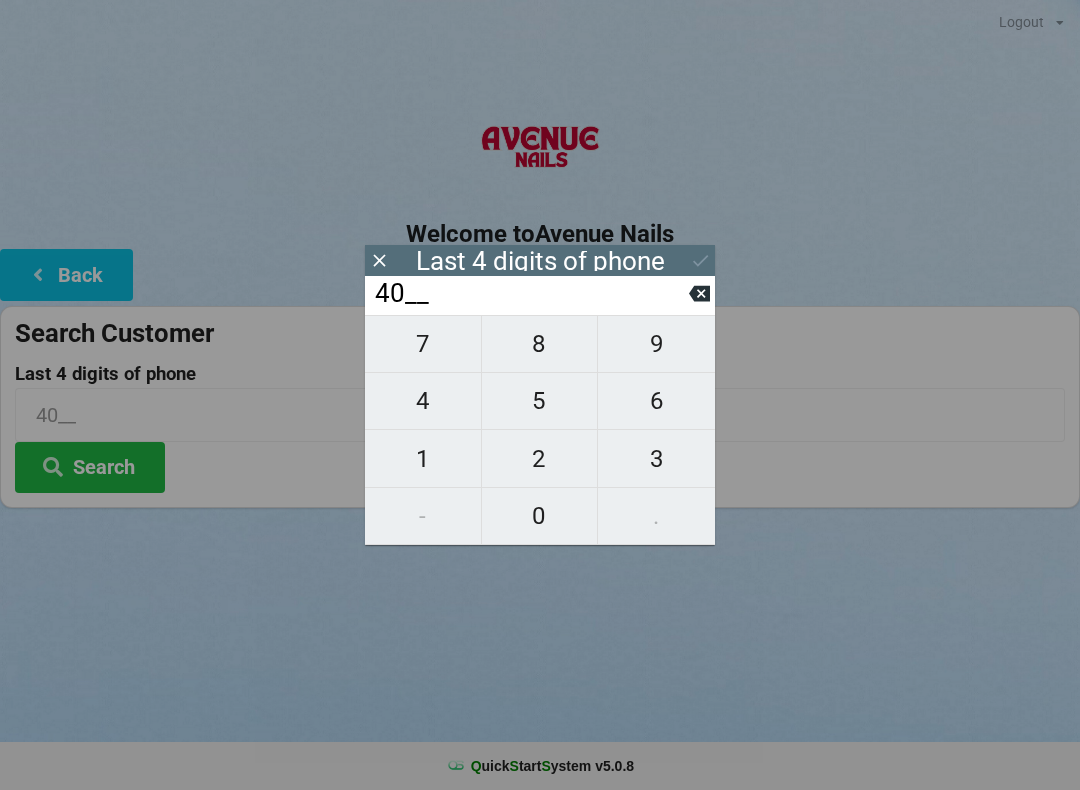 click on "4" at bounding box center [423, 401] 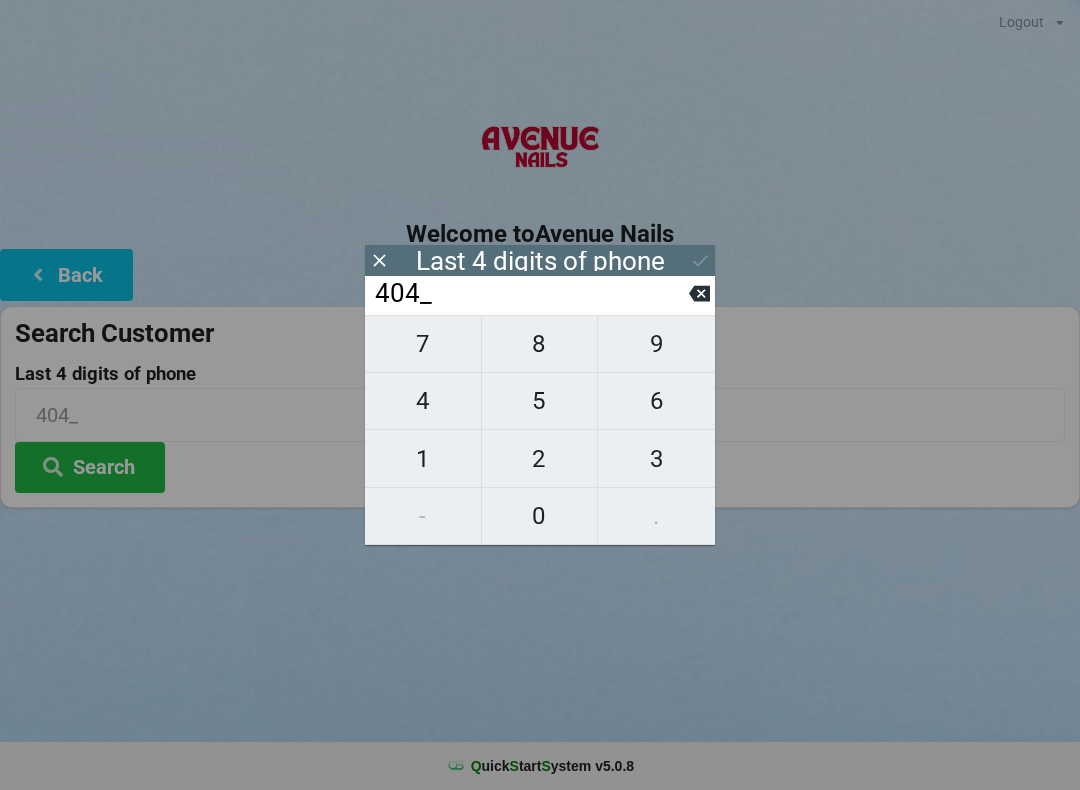 click on "2" at bounding box center (540, 459) 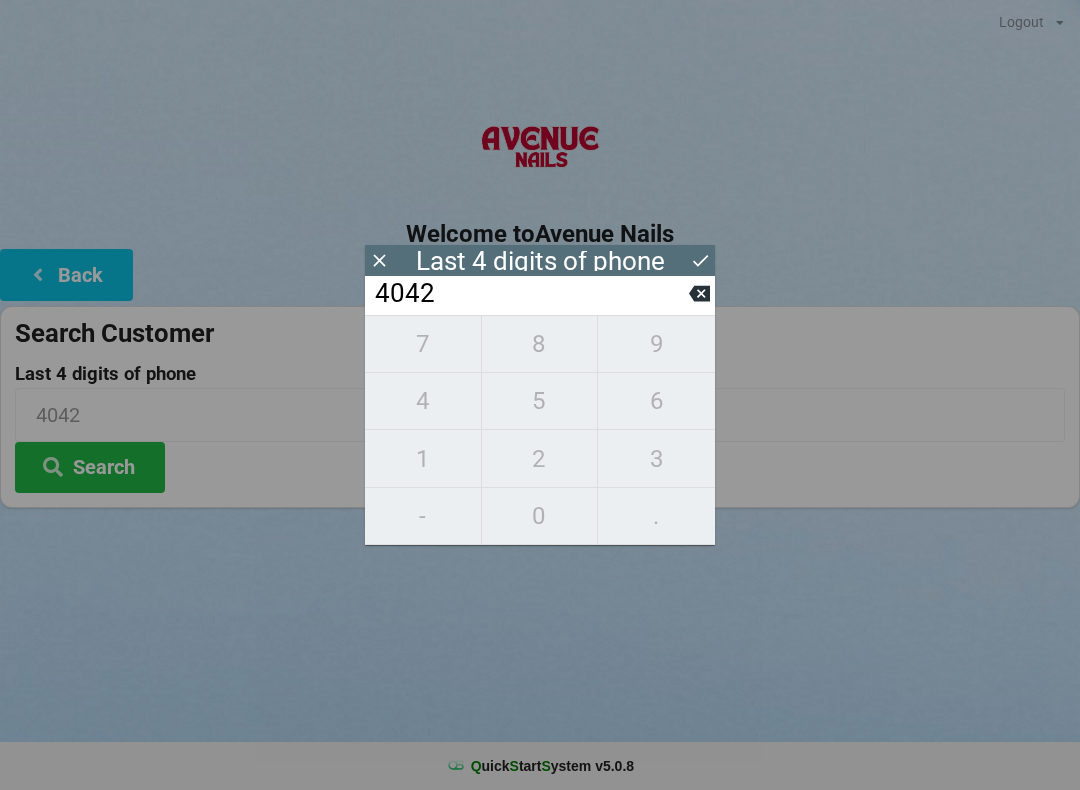 click on "7 8 9 4 5 6 1 2 3 - 0 ." at bounding box center [540, 430] 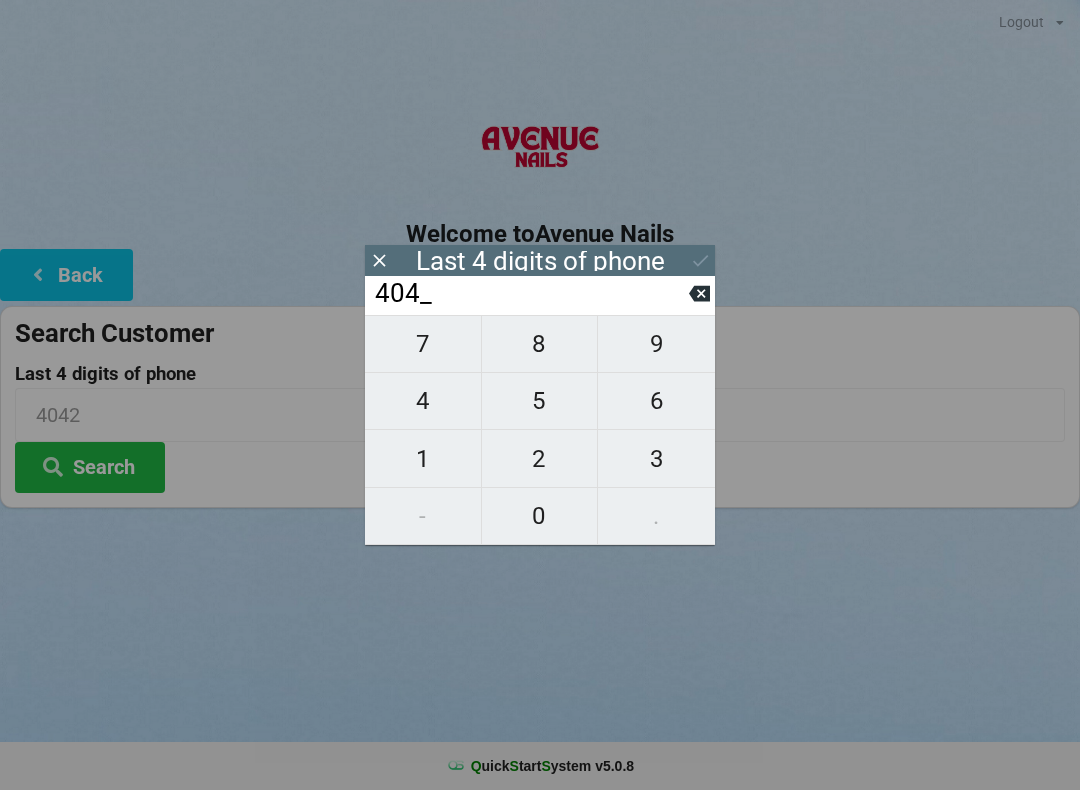 click 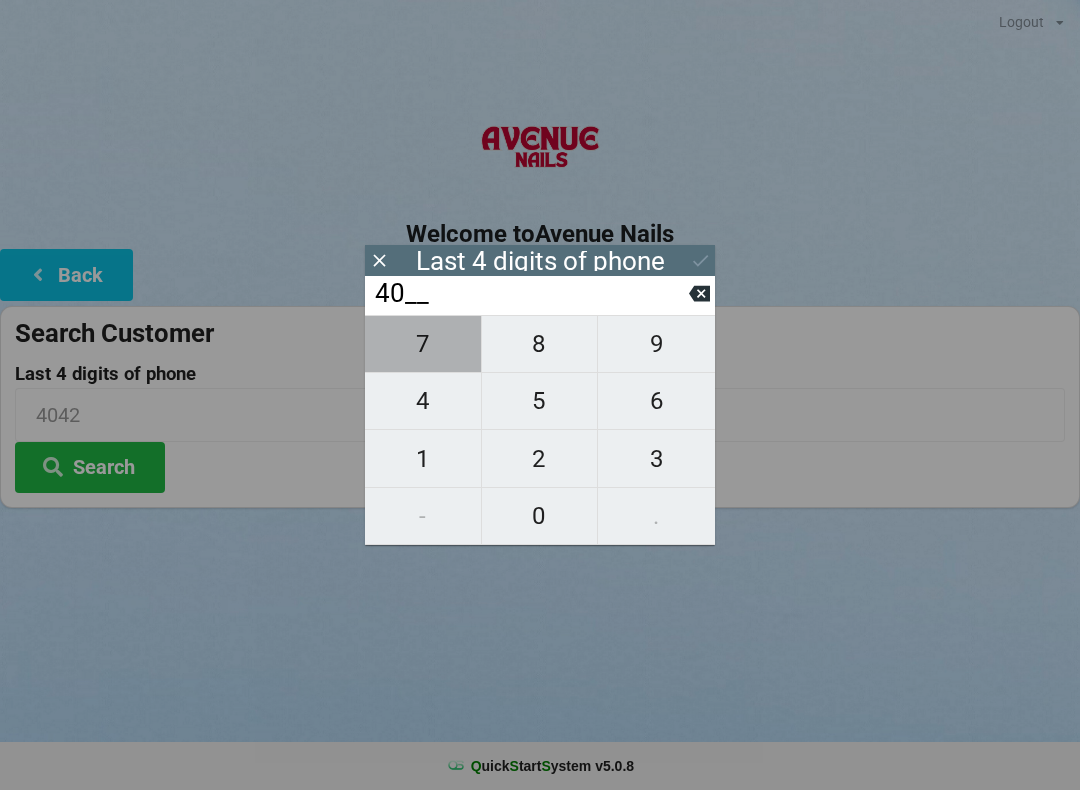 click on "7" at bounding box center [423, 344] 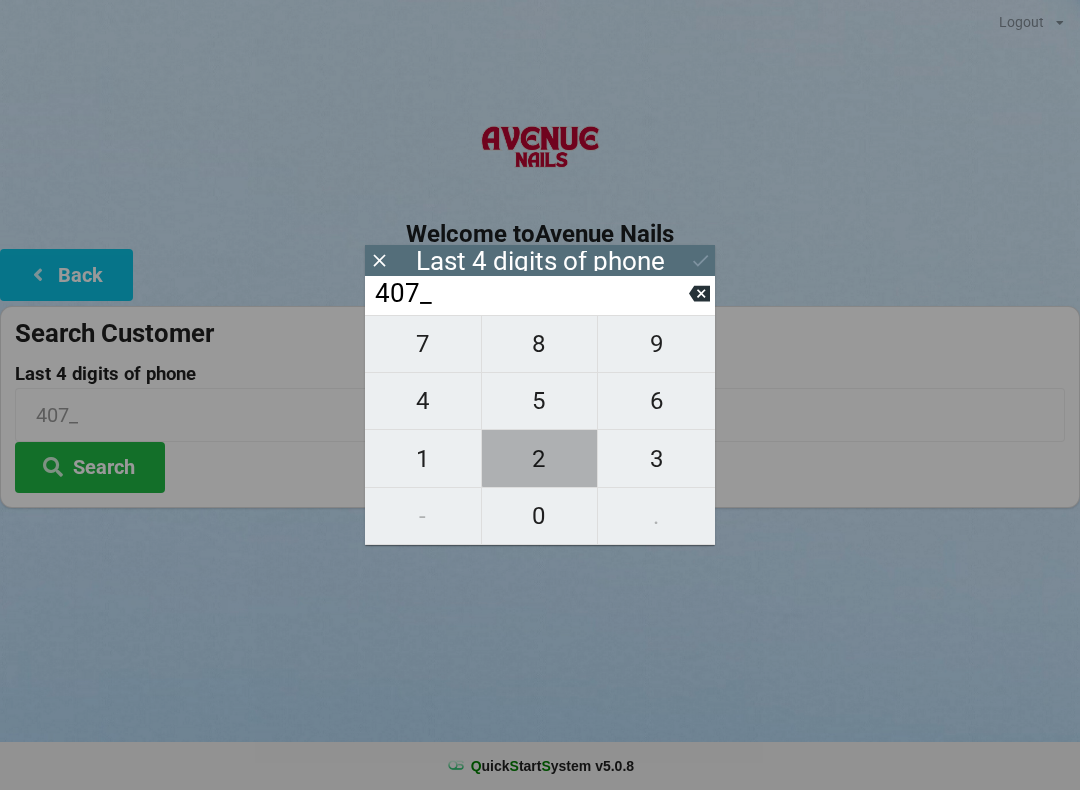click on "2" at bounding box center (540, 459) 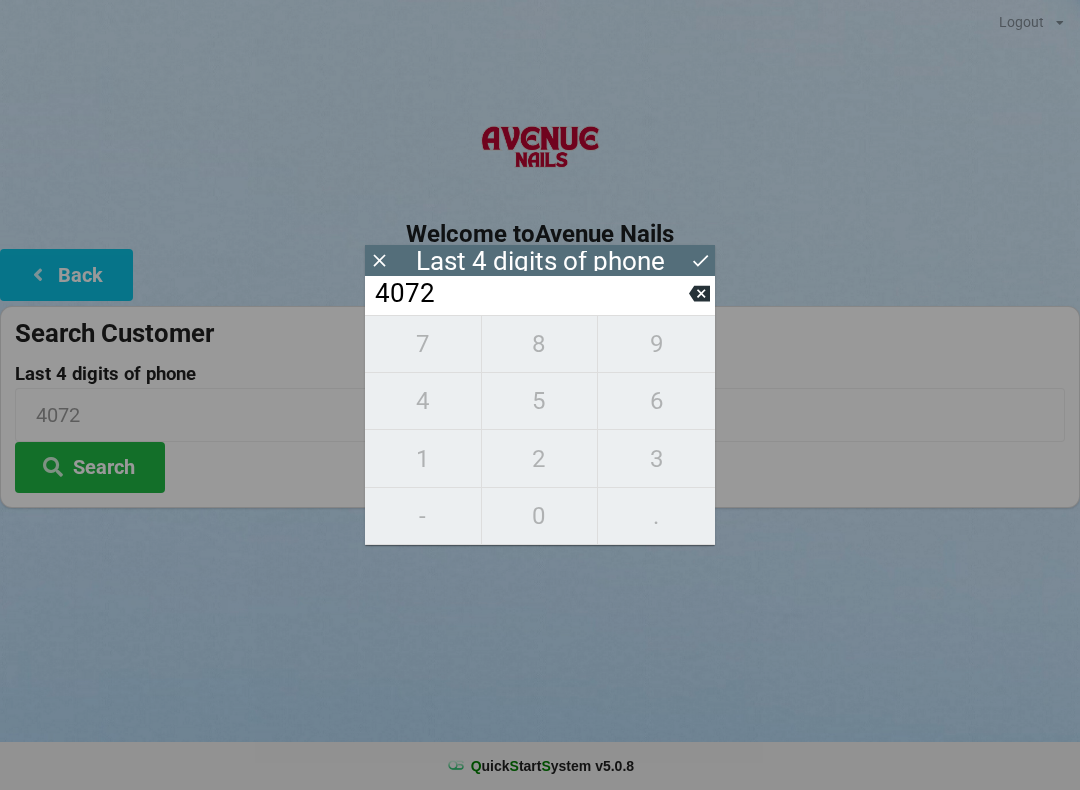 click on "7 8 9 4 5 6 1 2 3 - 0 ." at bounding box center [540, 430] 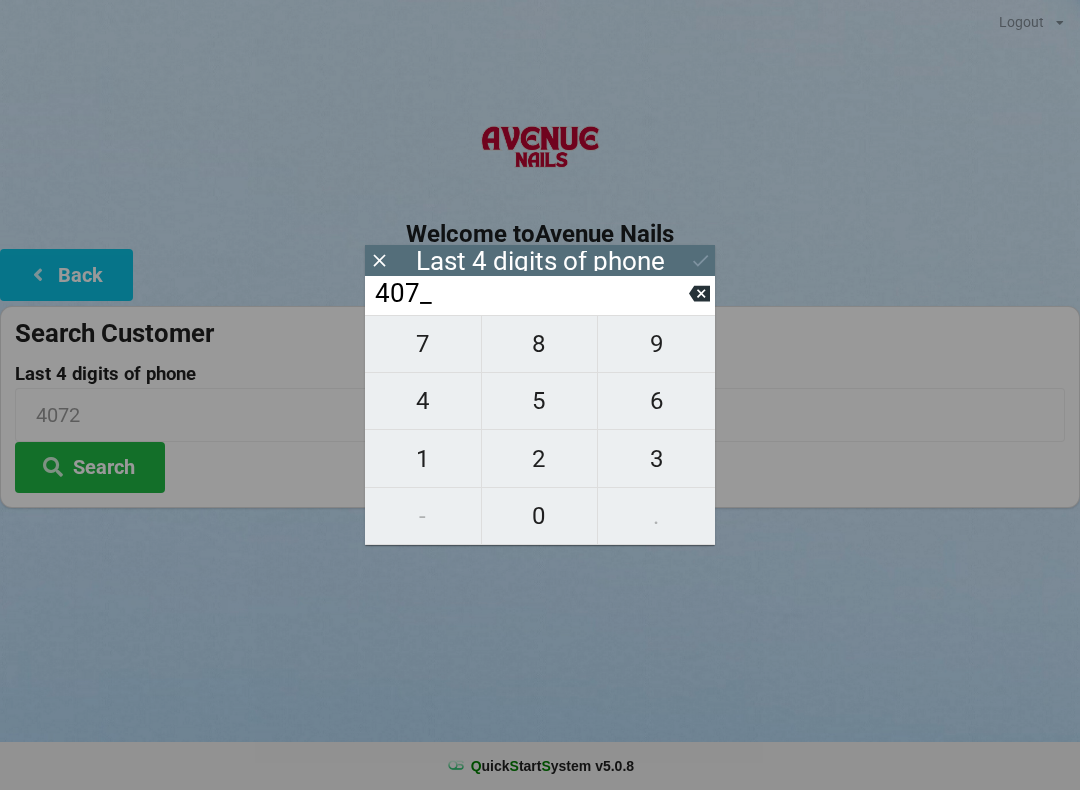 click 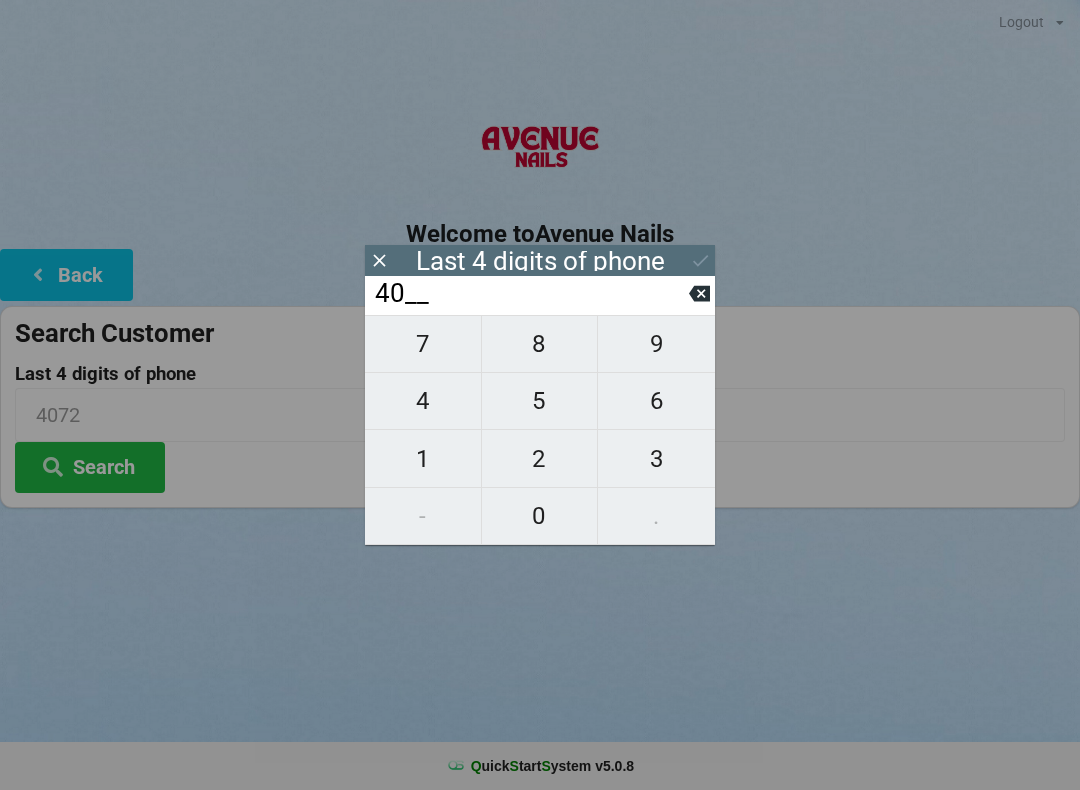 click 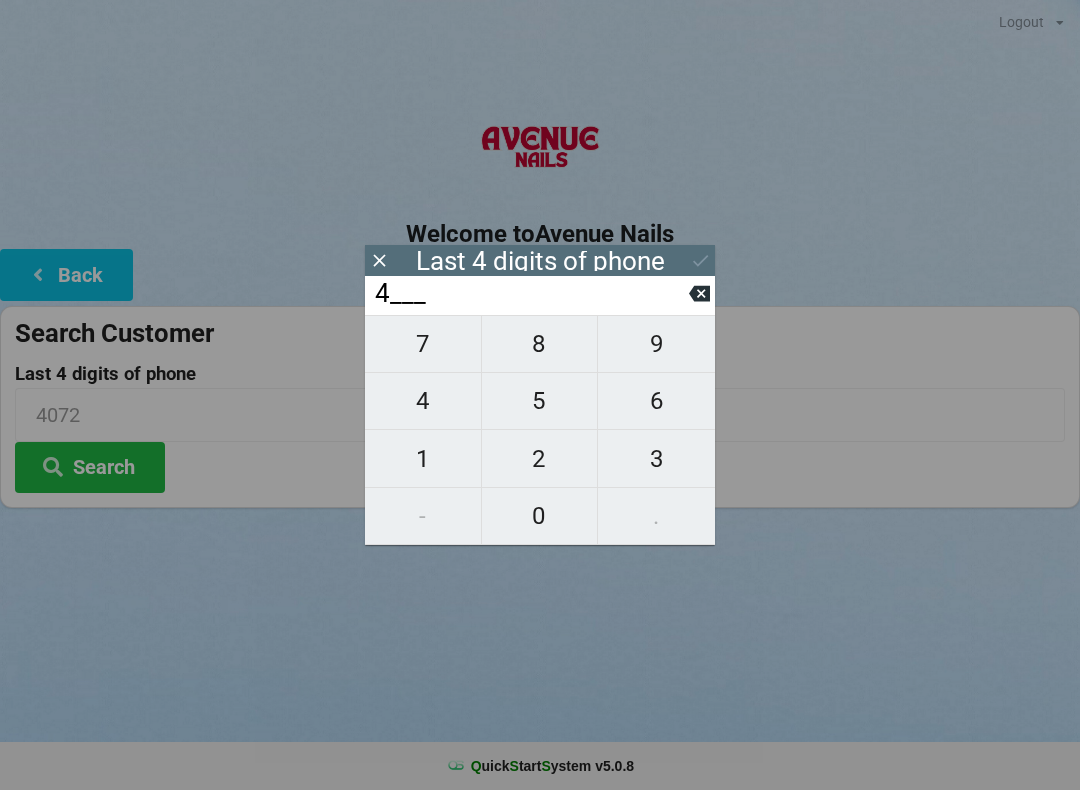 click 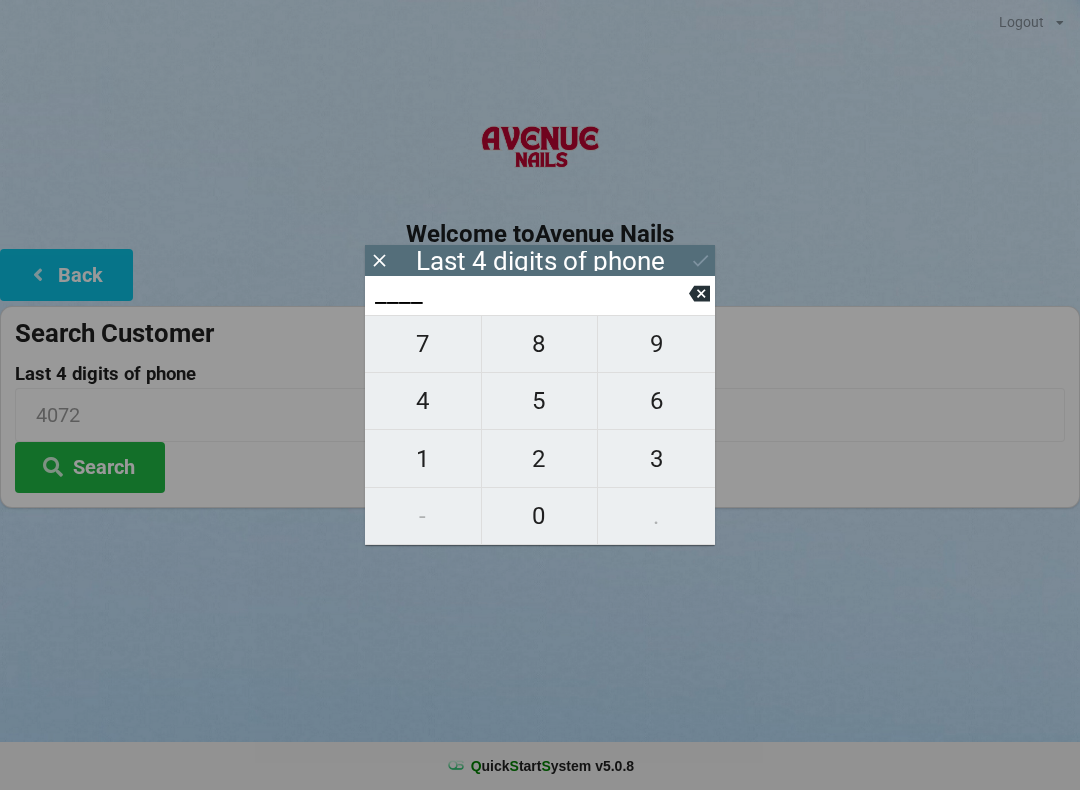 click on "9" at bounding box center [656, 344] 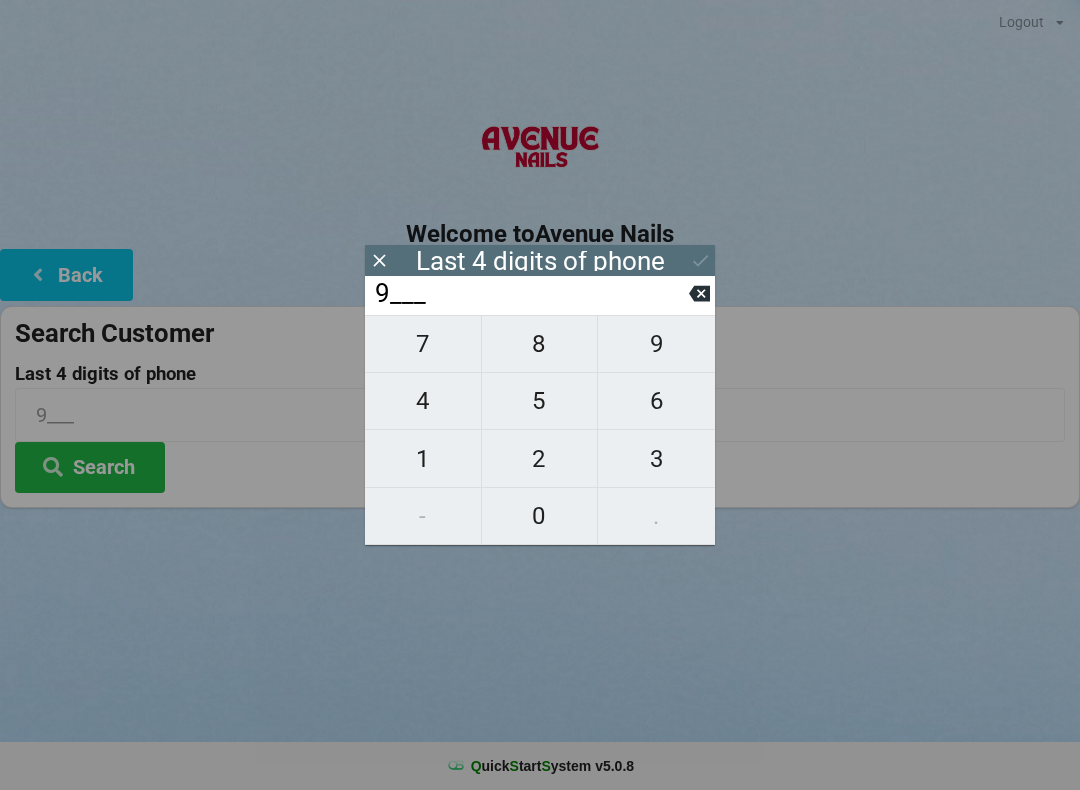 click on "5" at bounding box center (540, 401) 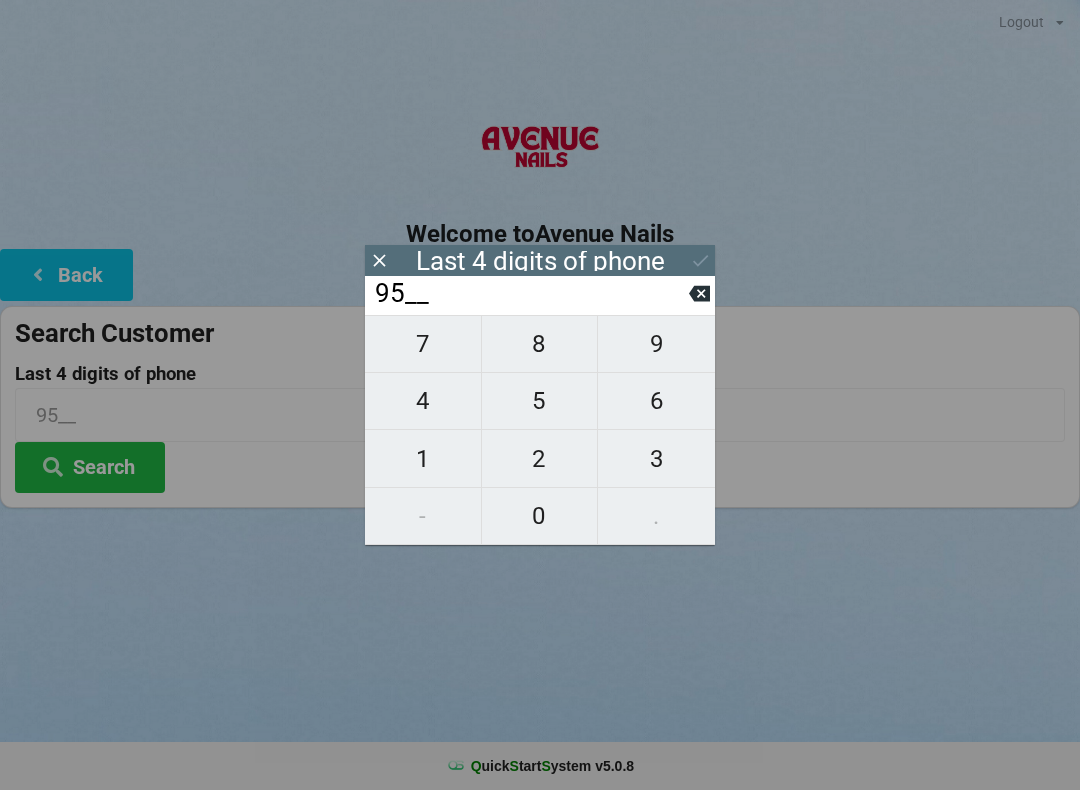 click on "4" at bounding box center (423, 401) 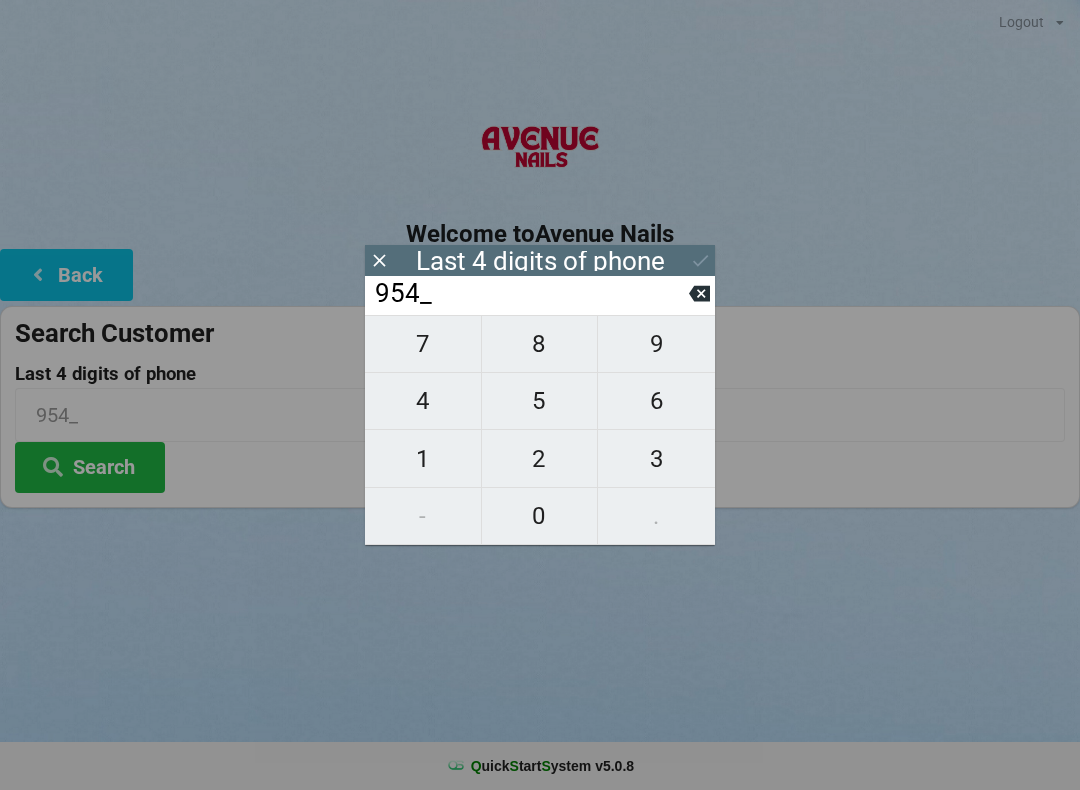 click on "4" at bounding box center (423, 401) 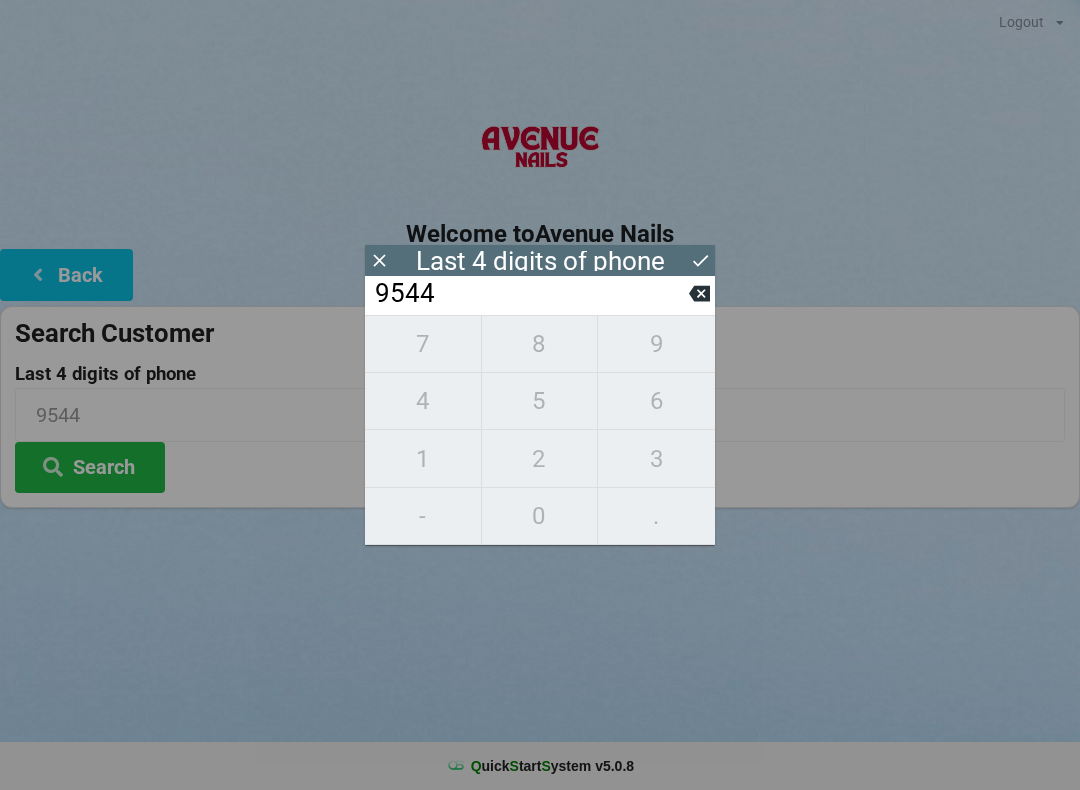 click 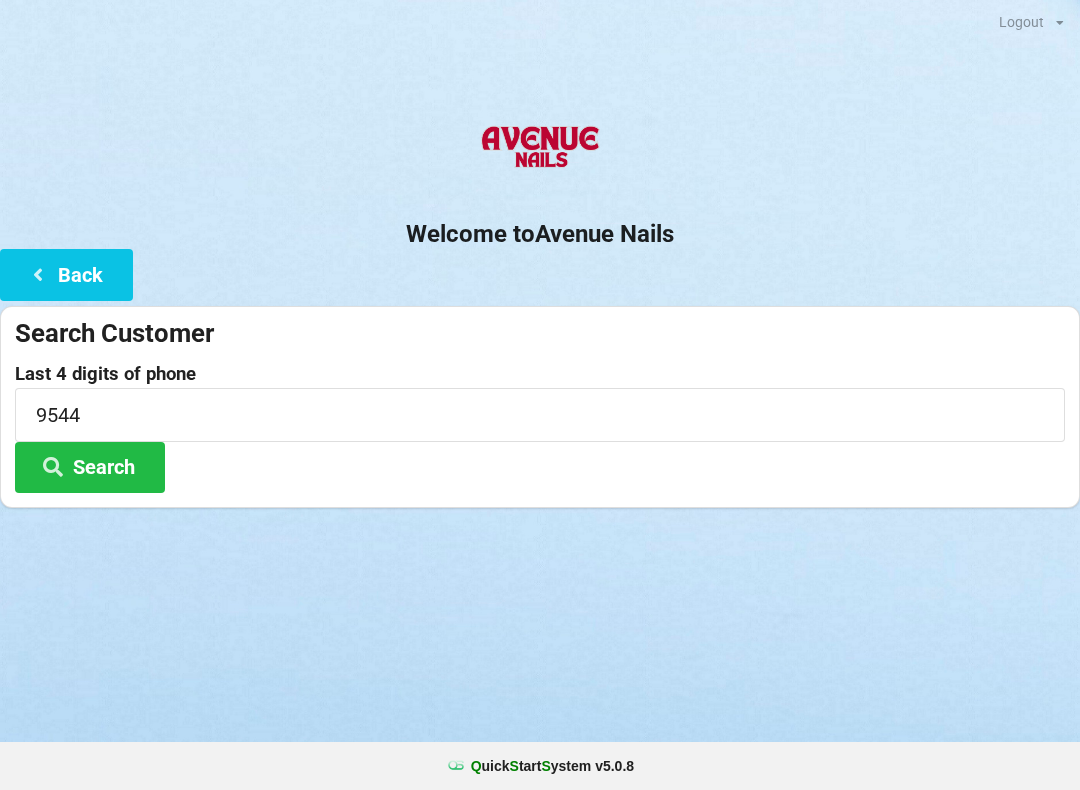 click on "Search" at bounding box center (90, 467) 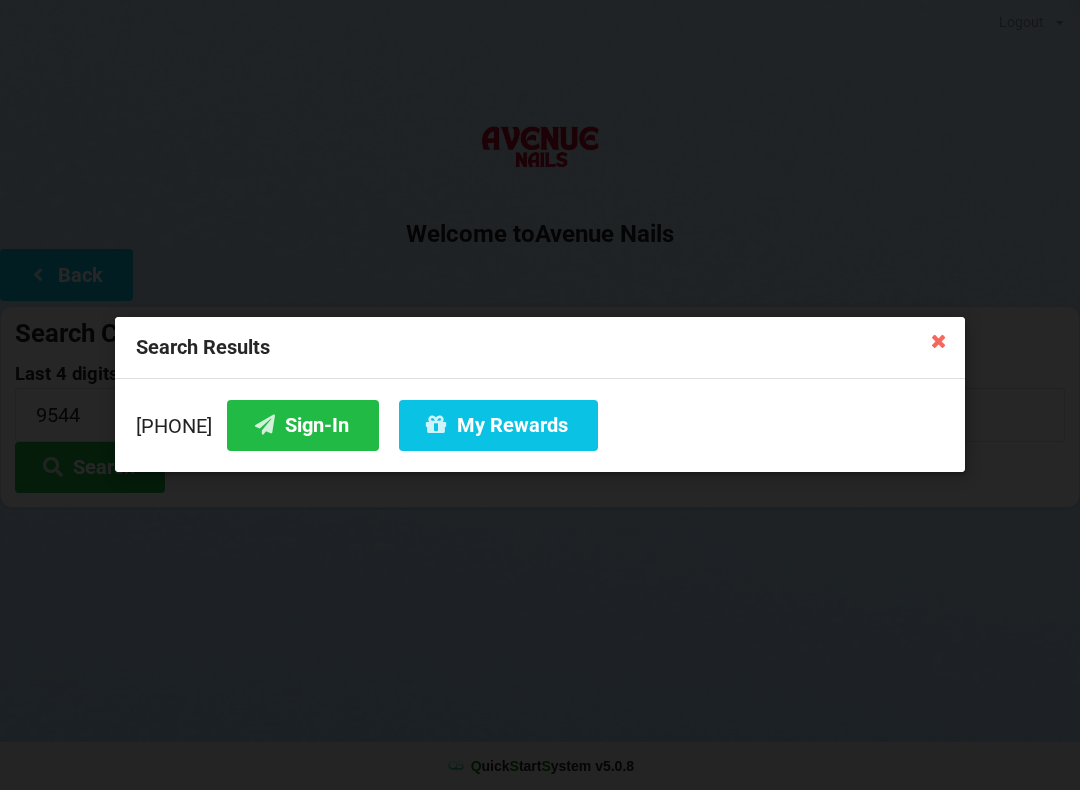 click on "Sign-In" at bounding box center (303, 425) 